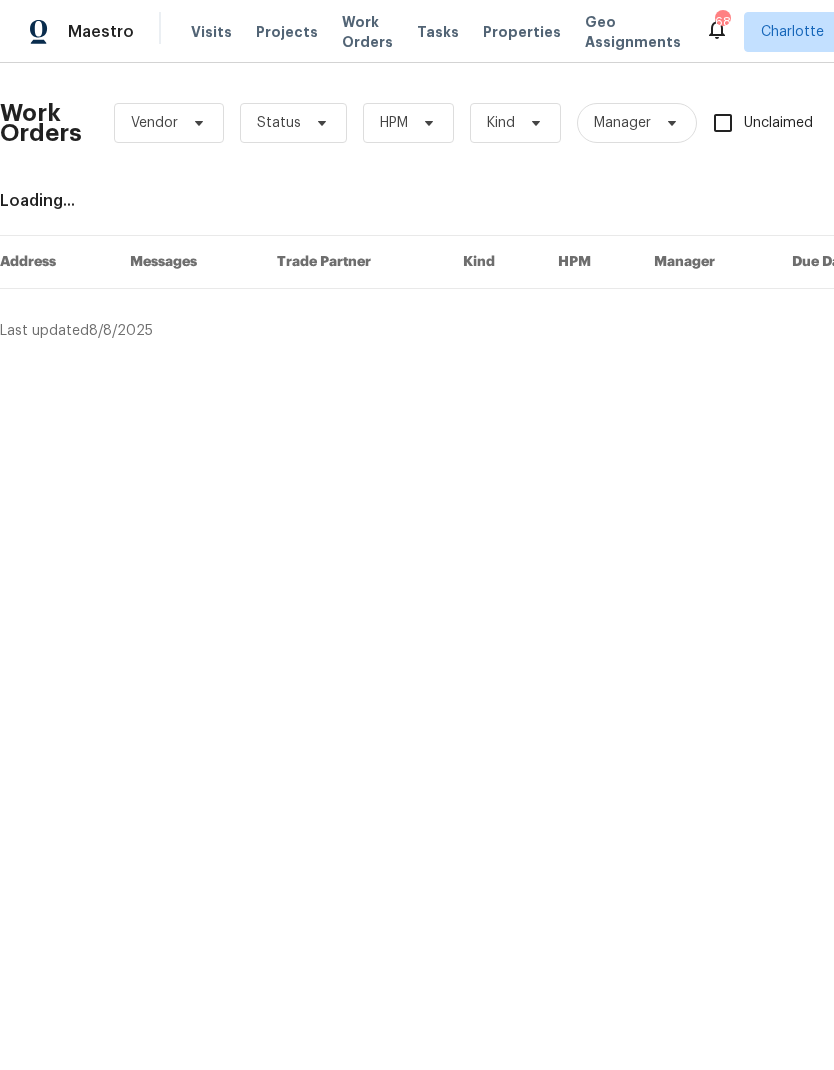 scroll, scrollTop: 0, scrollLeft: 0, axis: both 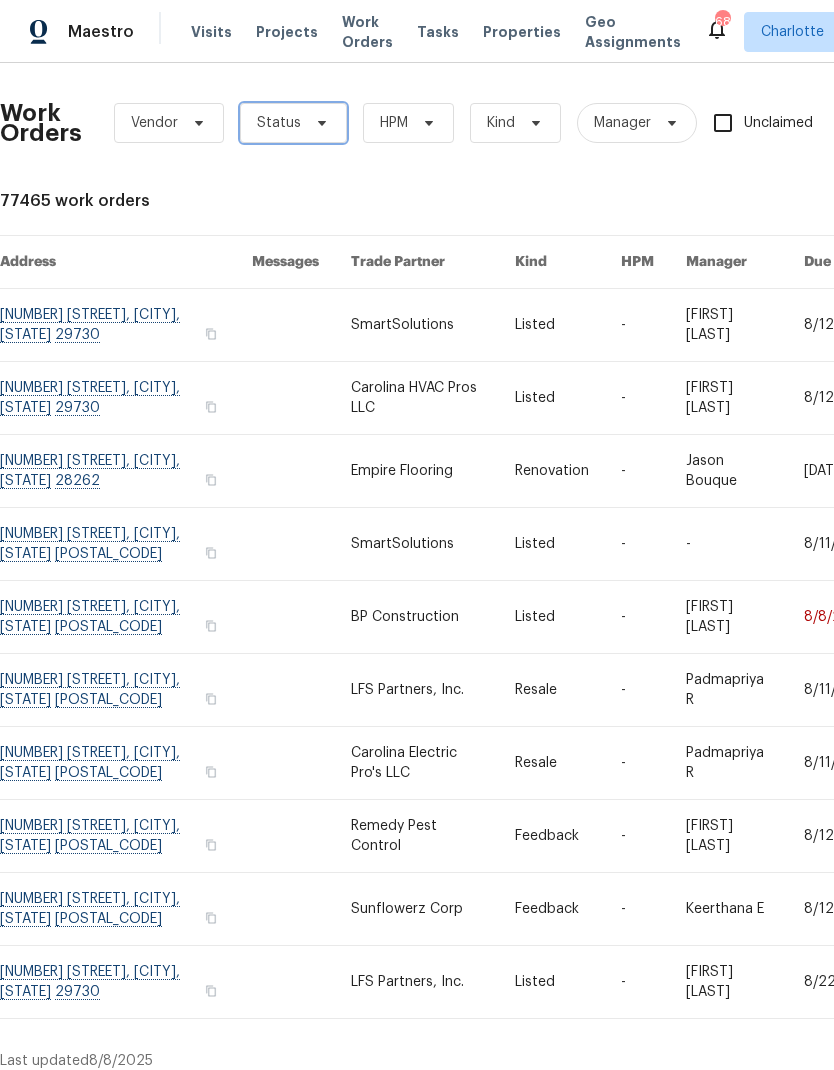 click on "Status" at bounding box center [293, 123] 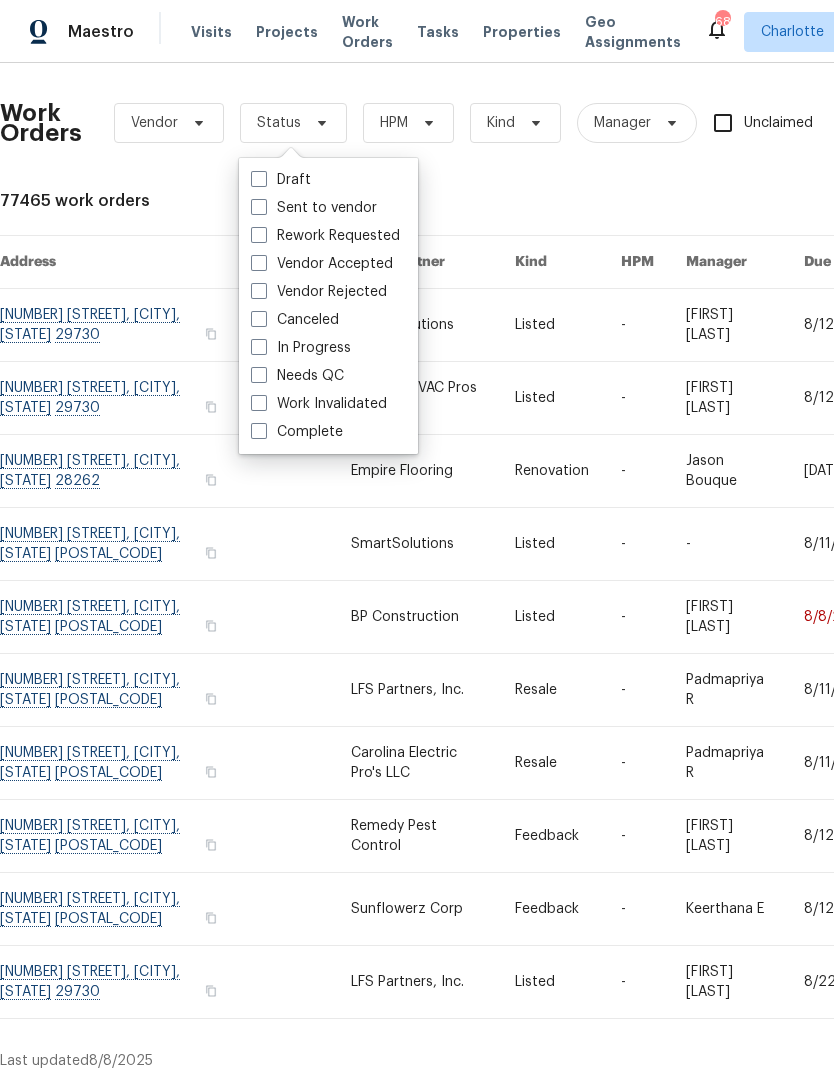 click on "Needs QC" at bounding box center [297, 376] 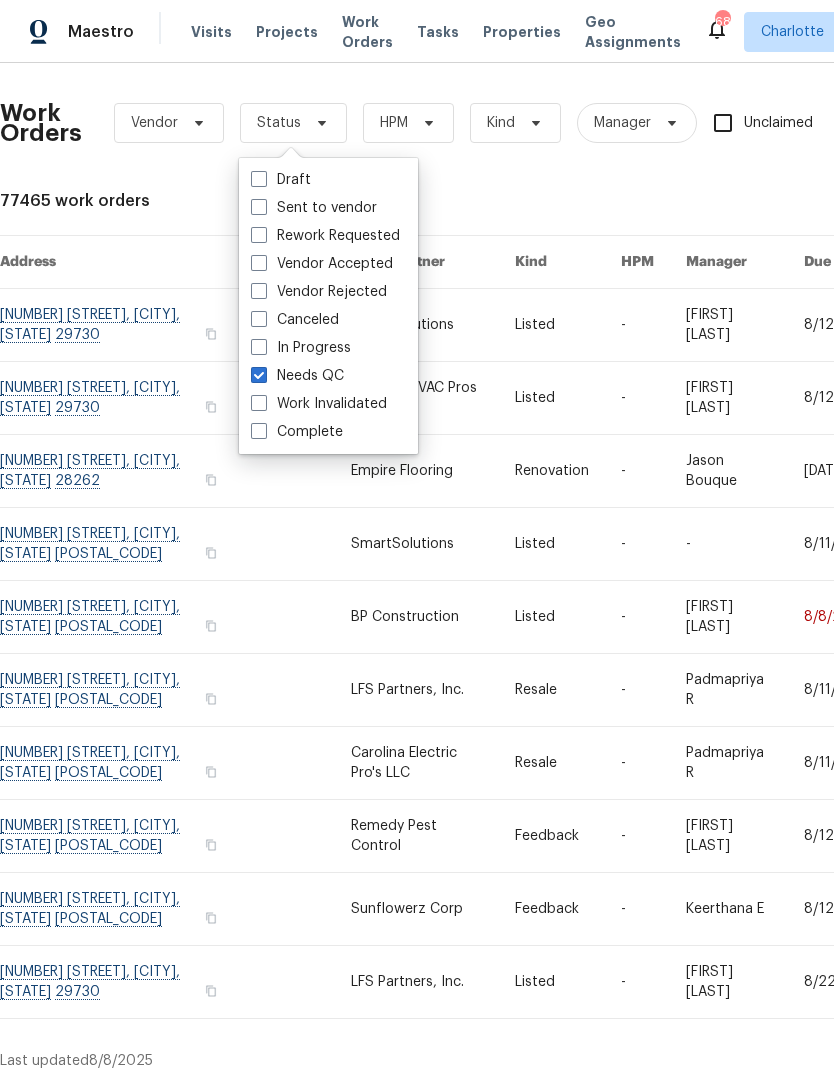 checkbox on "true" 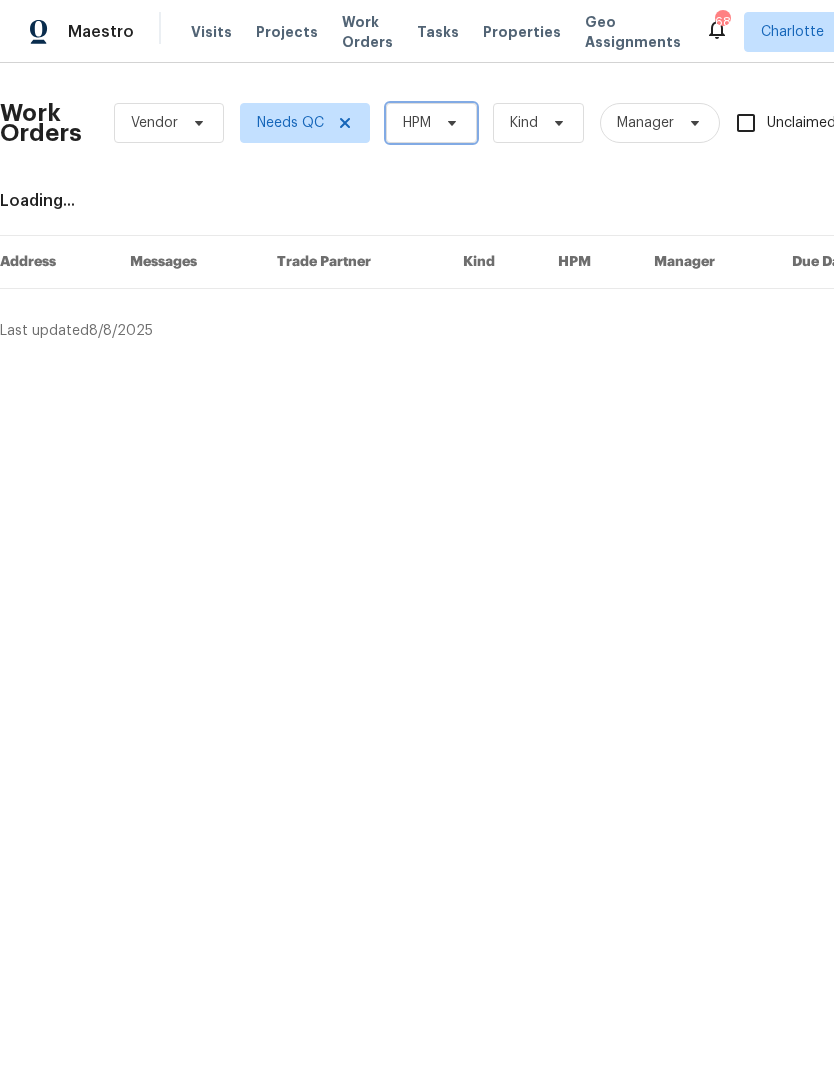 click on "HPM" at bounding box center [431, 123] 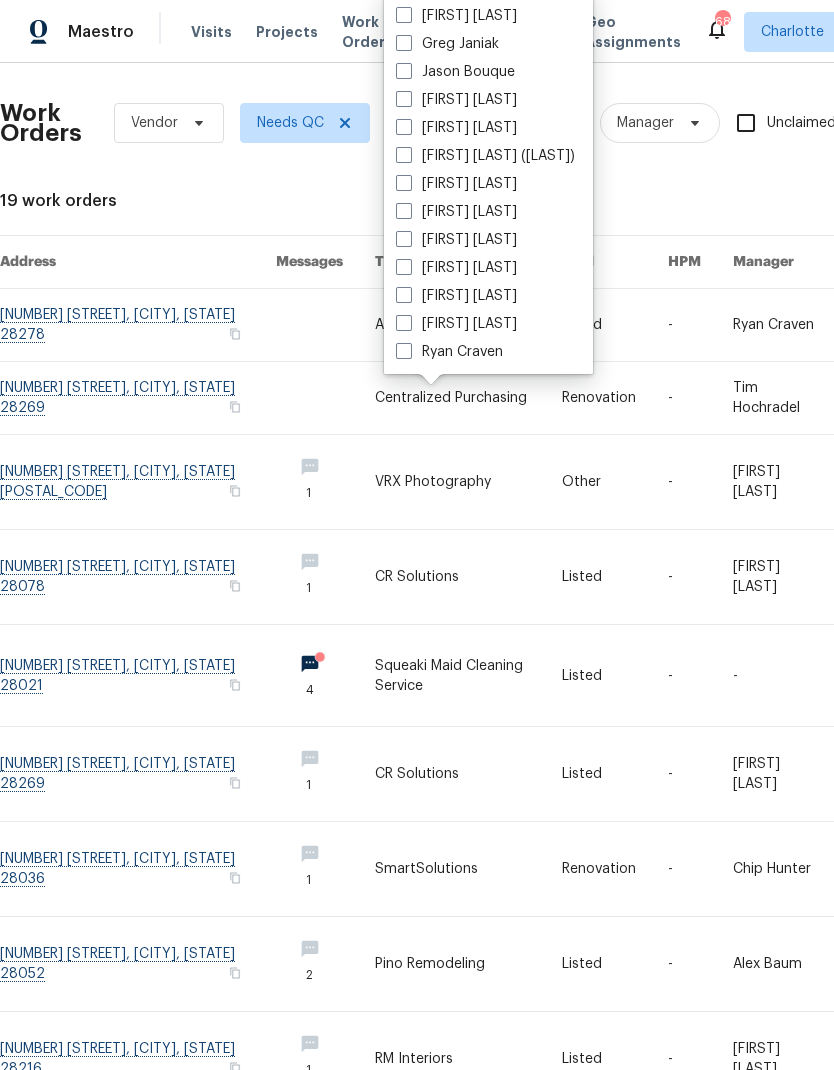 scroll, scrollTop: 248, scrollLeft: 0, axis: vertical 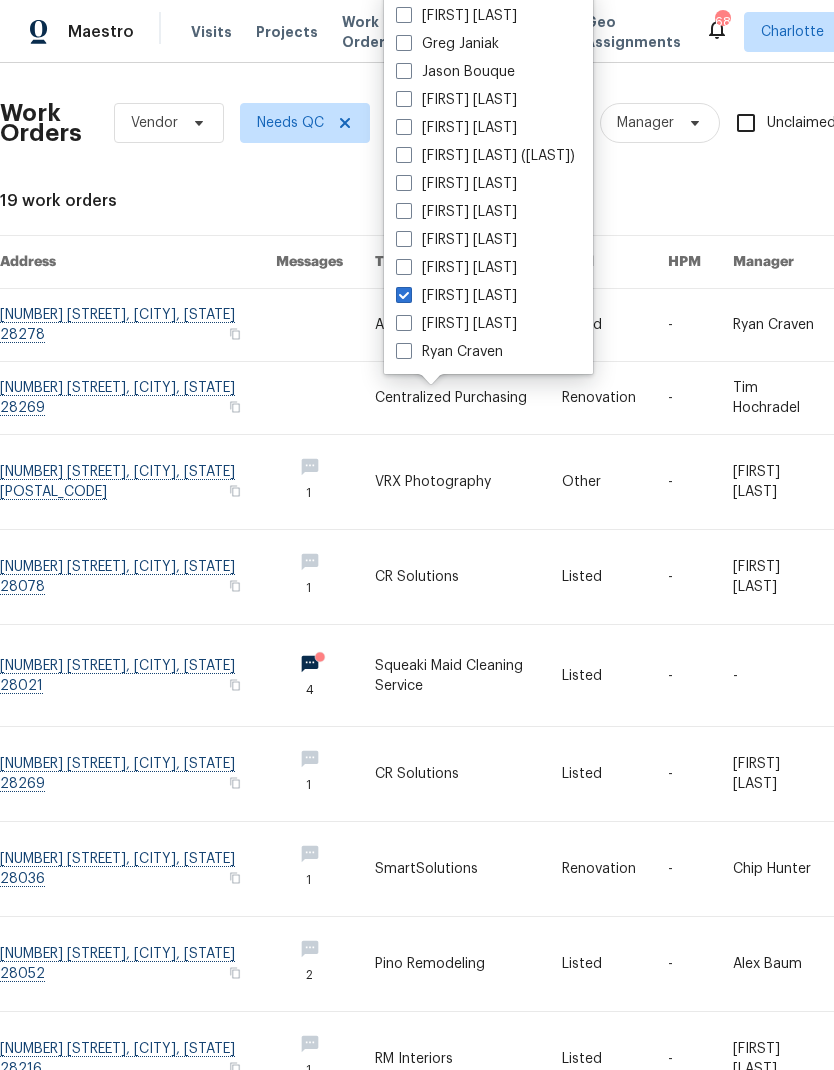 checkbox on "true" 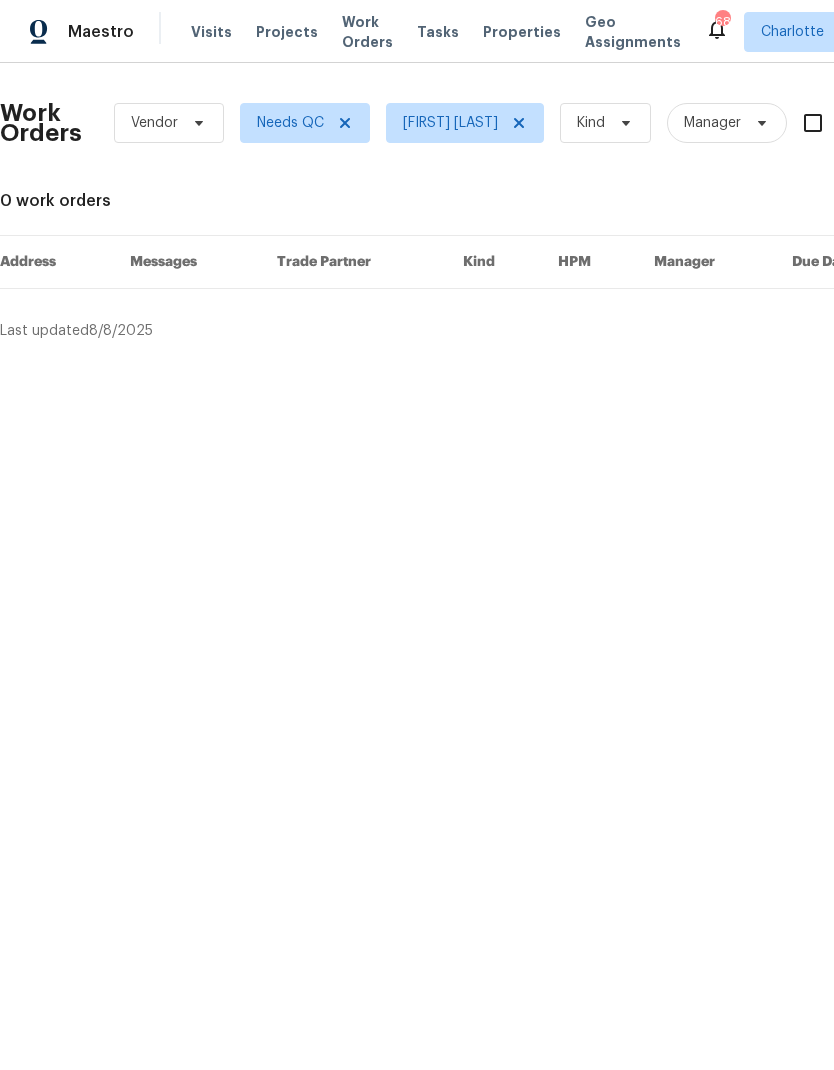 click on "Projects" at bounding box center [287, 32] 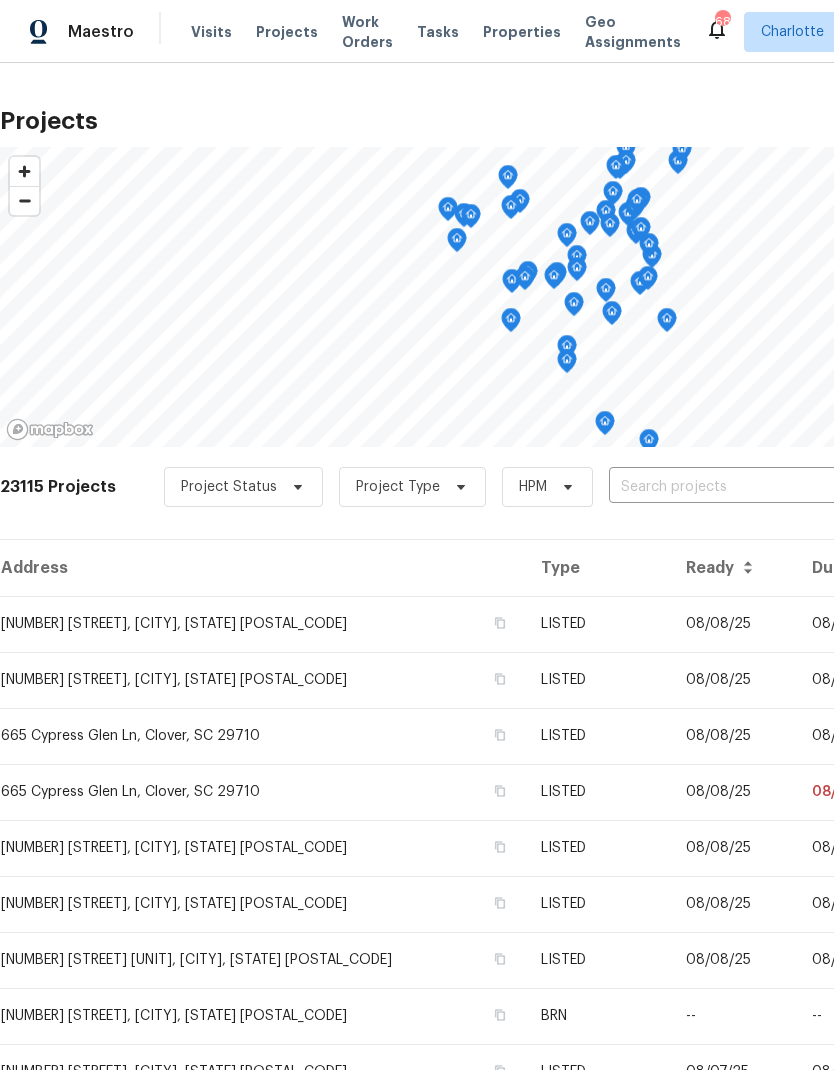 click at bounding box center [723, 487] 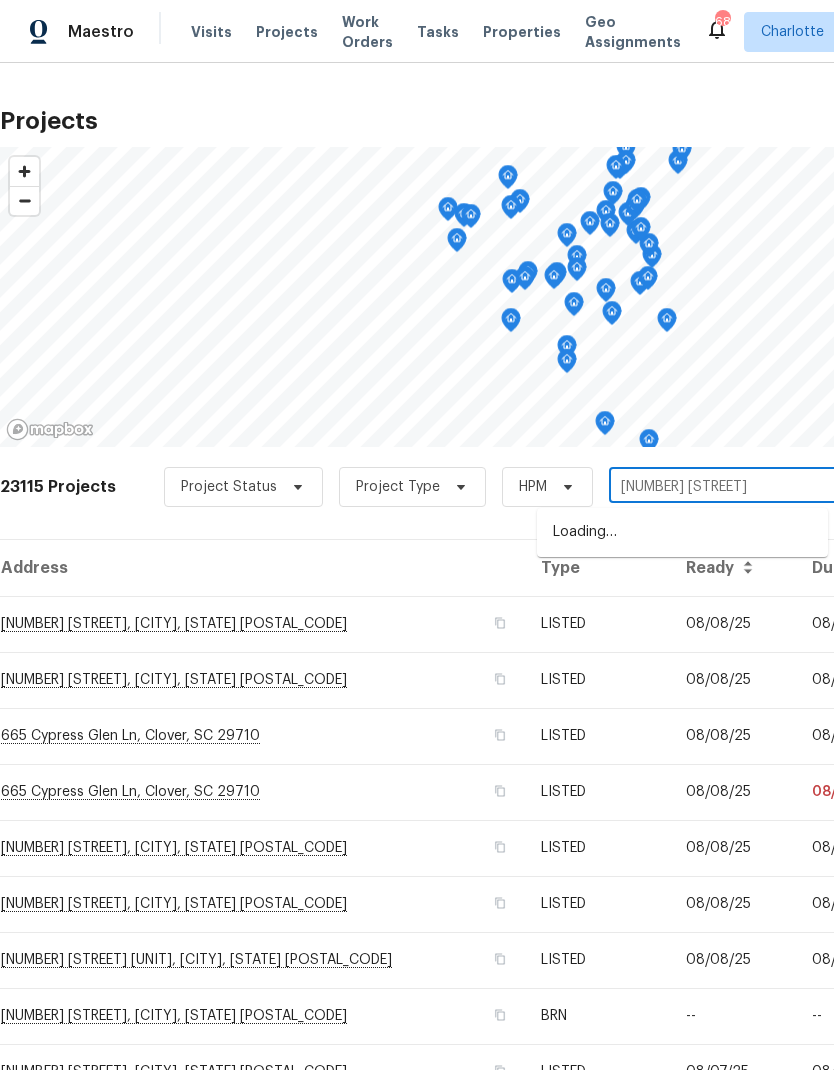 type on "6204 river" 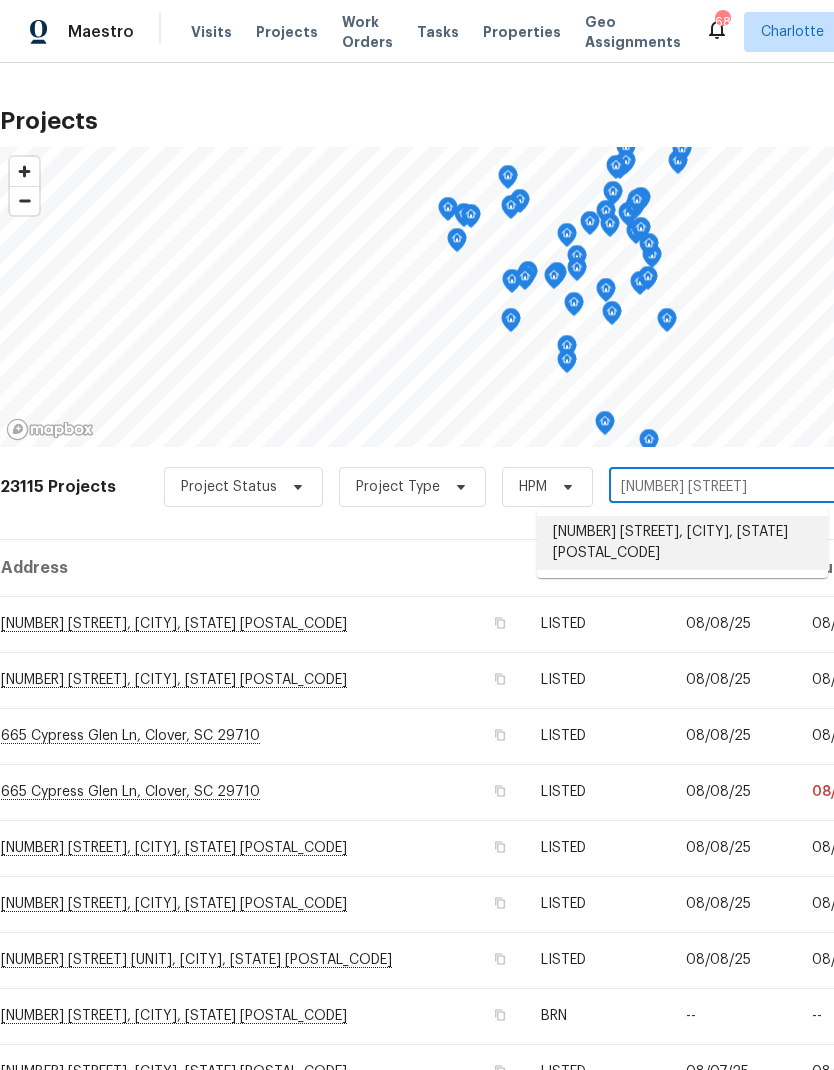 click on "6204 River Birch Dr, Gastonia, NC 28056" at bounding box center (682, 543) 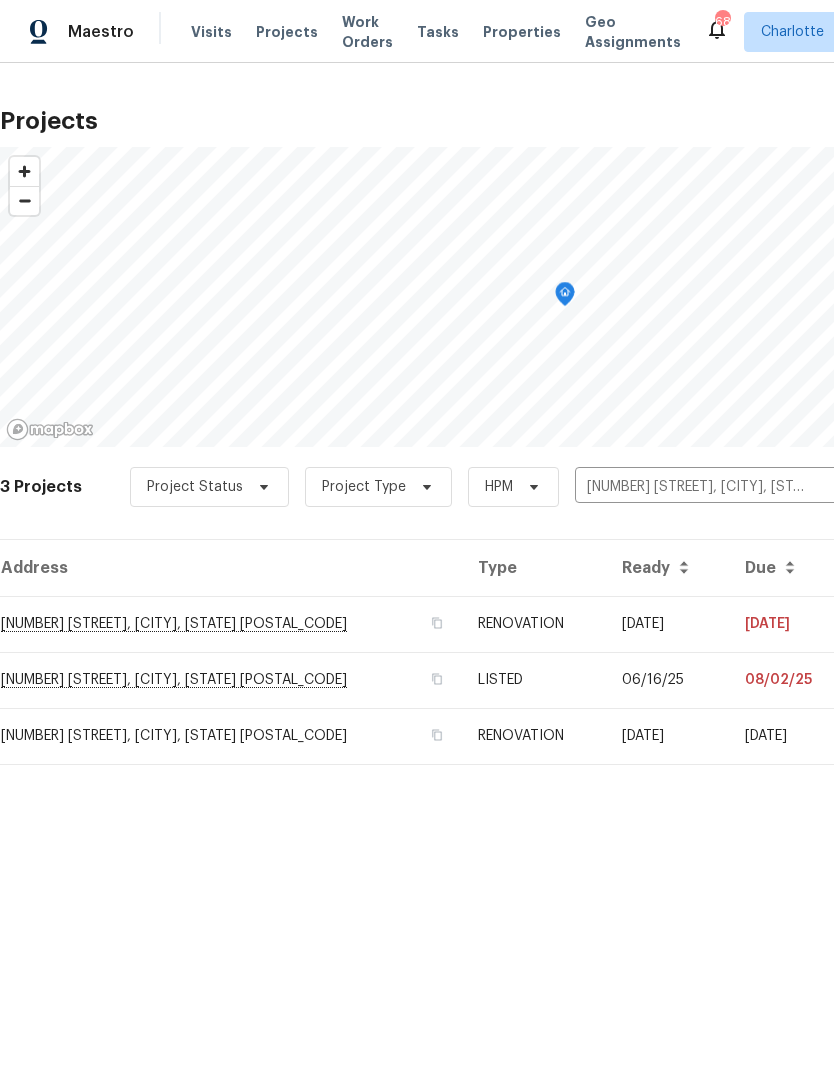 click on "07/22/25" at bounding box center [668, 624] 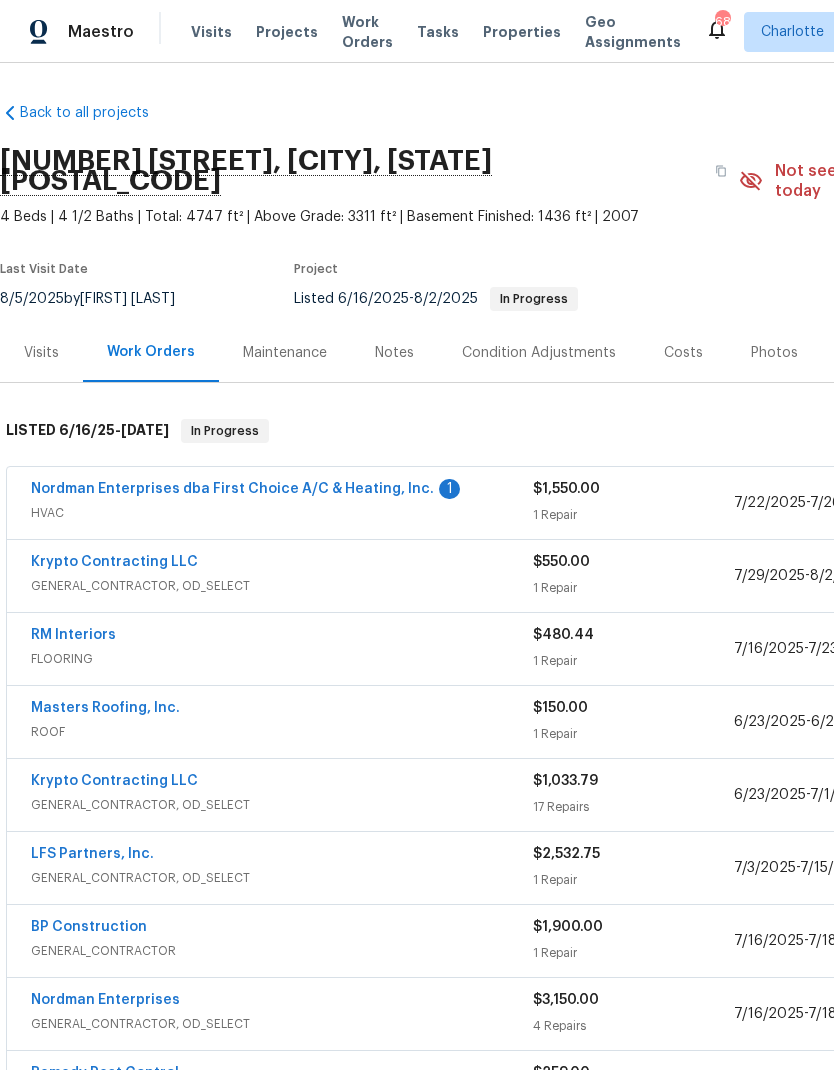 click on "Nordman Enterprises dba First Choice A/C & Heating, Inc." at bounding box center [232, 489] 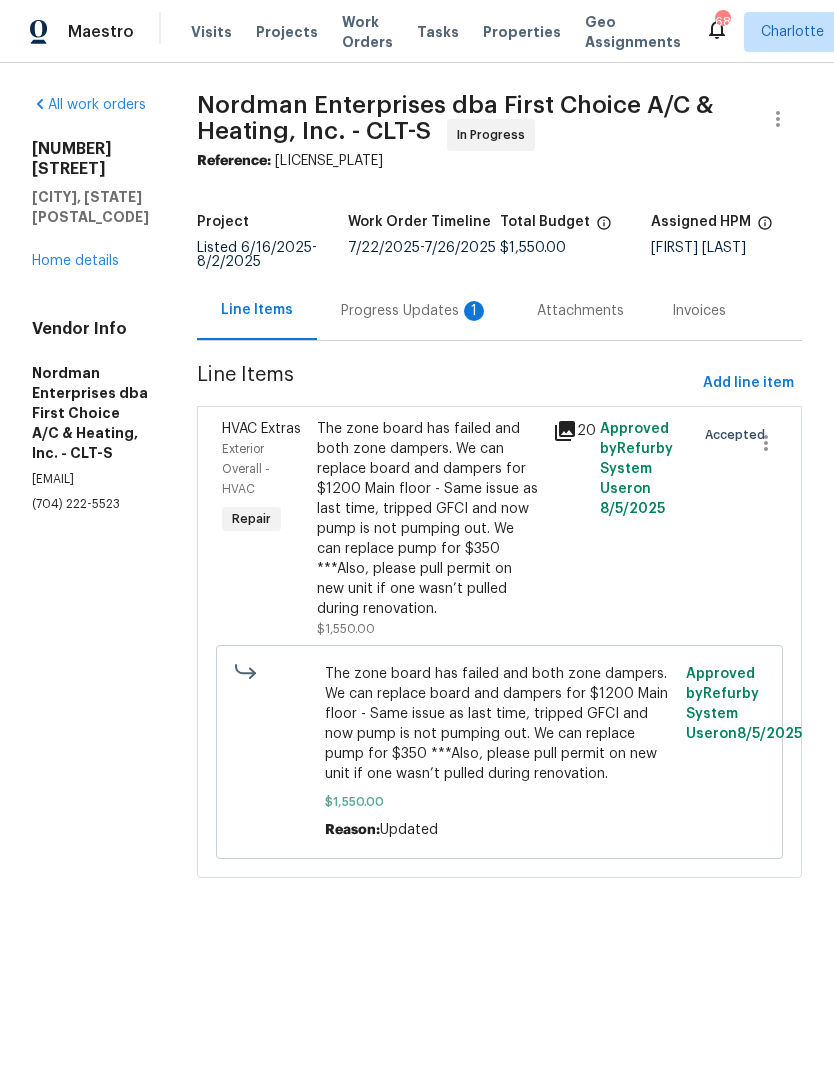 click on "Progress Updates 1" at bounding box center (415, 311) 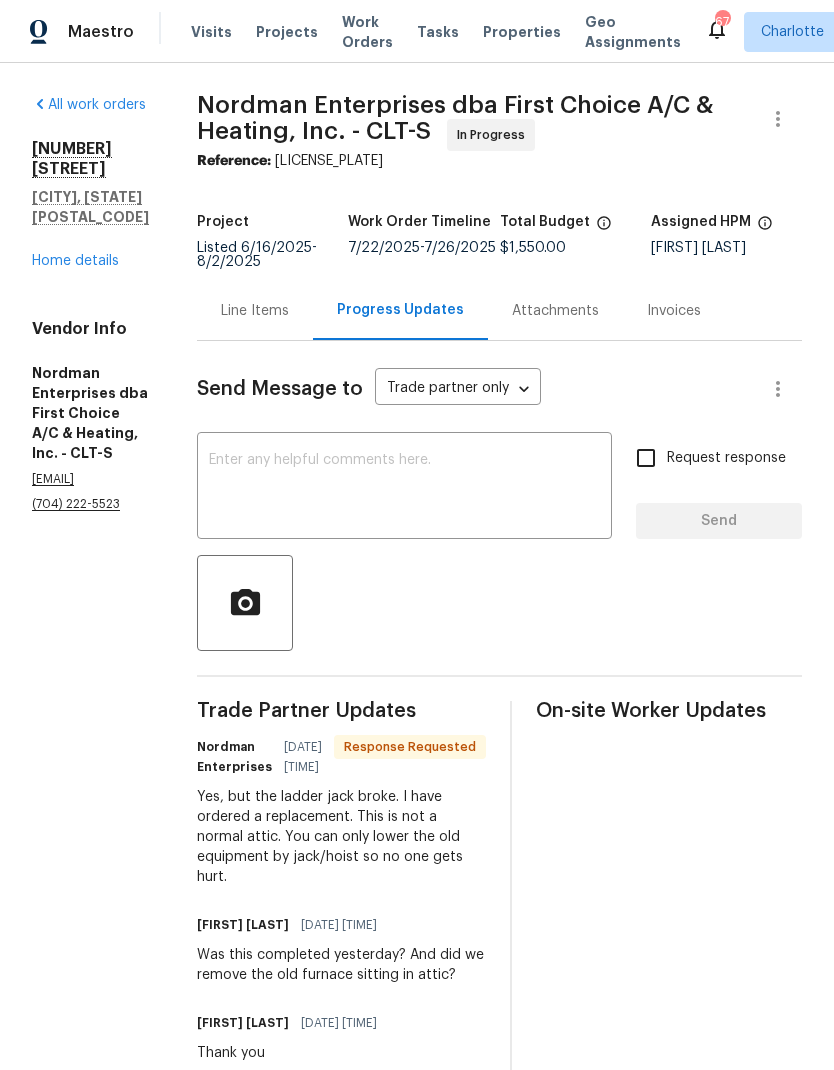 click at bounding box center [404, 488] 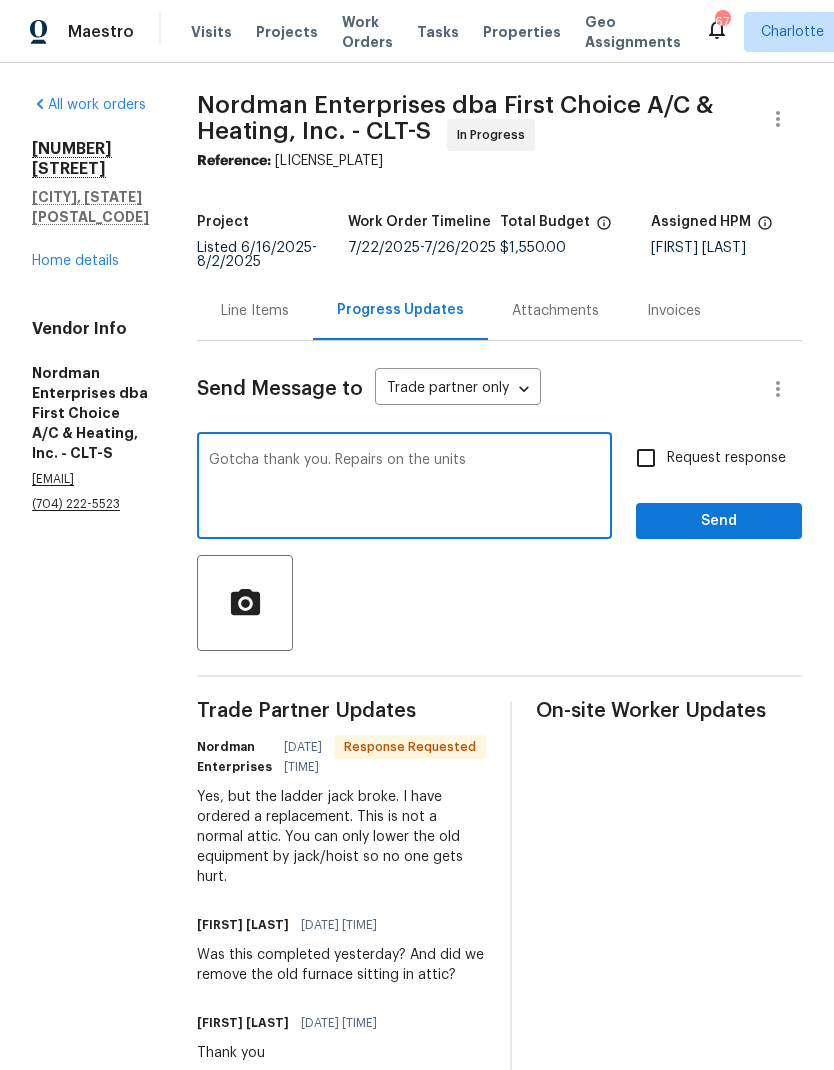 click on "Gotcha thank you. Repairs on the units" at bounding box center (404, 488) 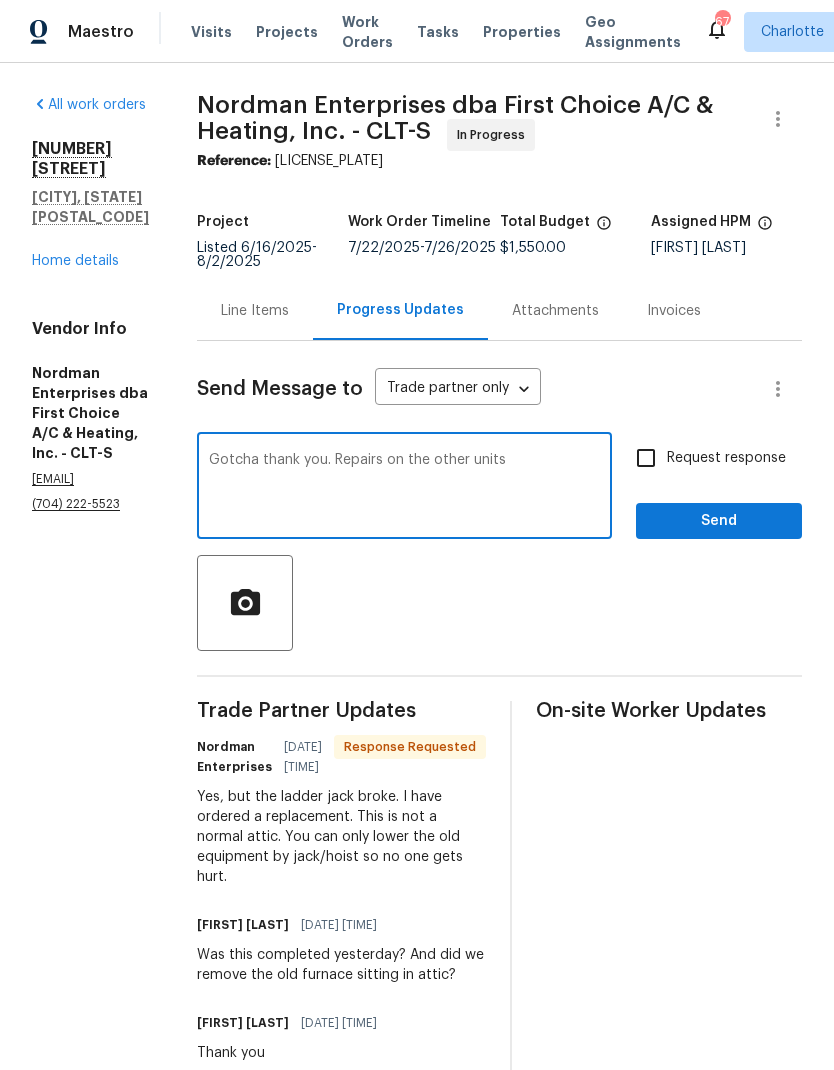 click on "Gotcha thank you. Repairs on the other units" at bounding box center (404, 488) 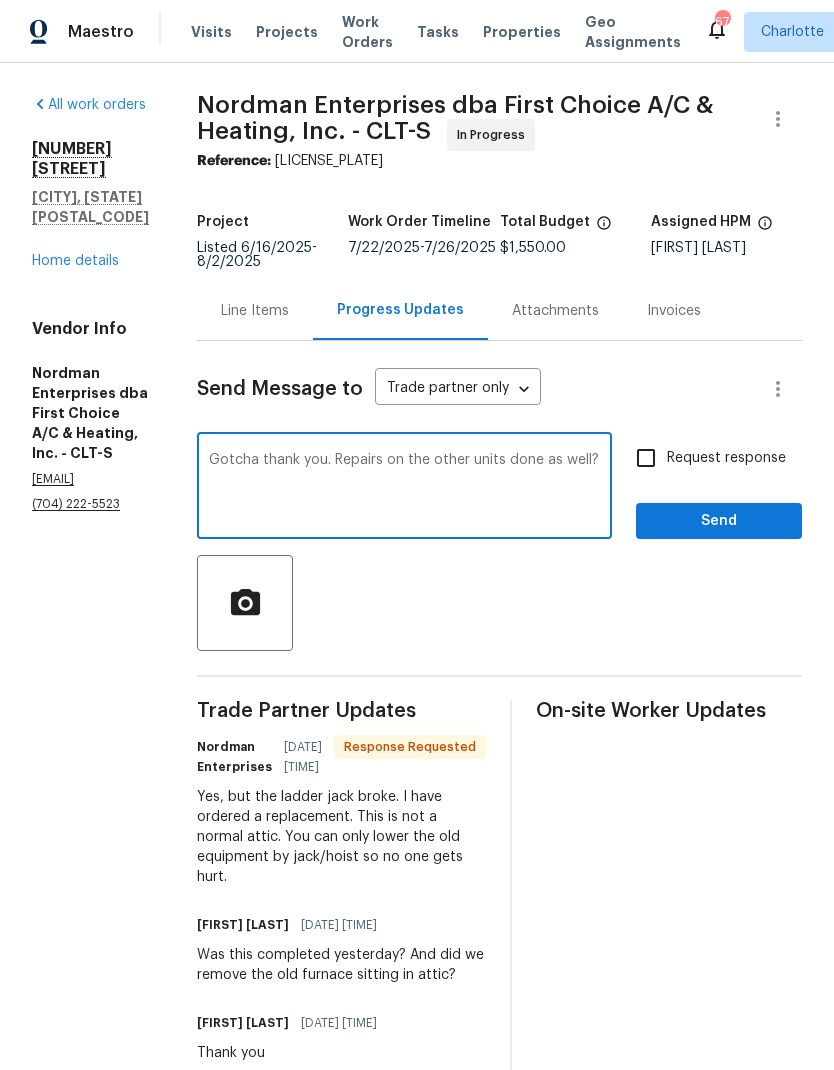 type on "Gotcha thank you. Repairs on the other units done as well?" 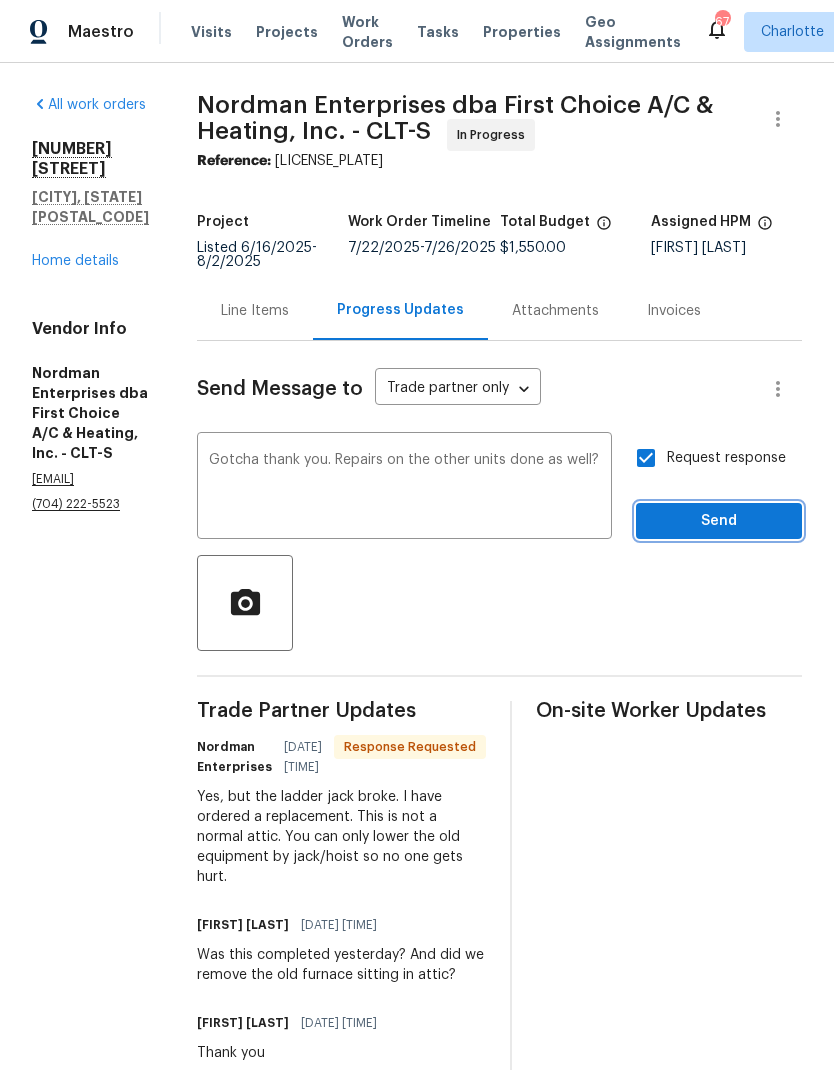 click on "Send" at bounding box center [719, 521] 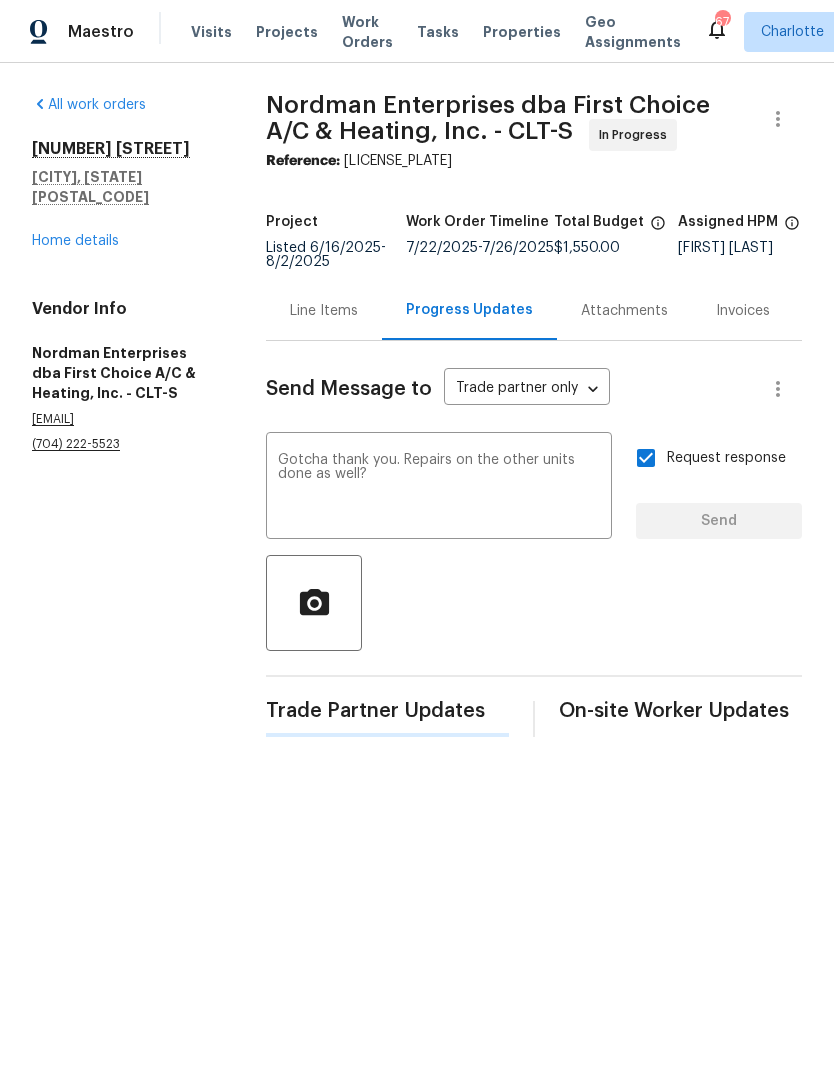 type 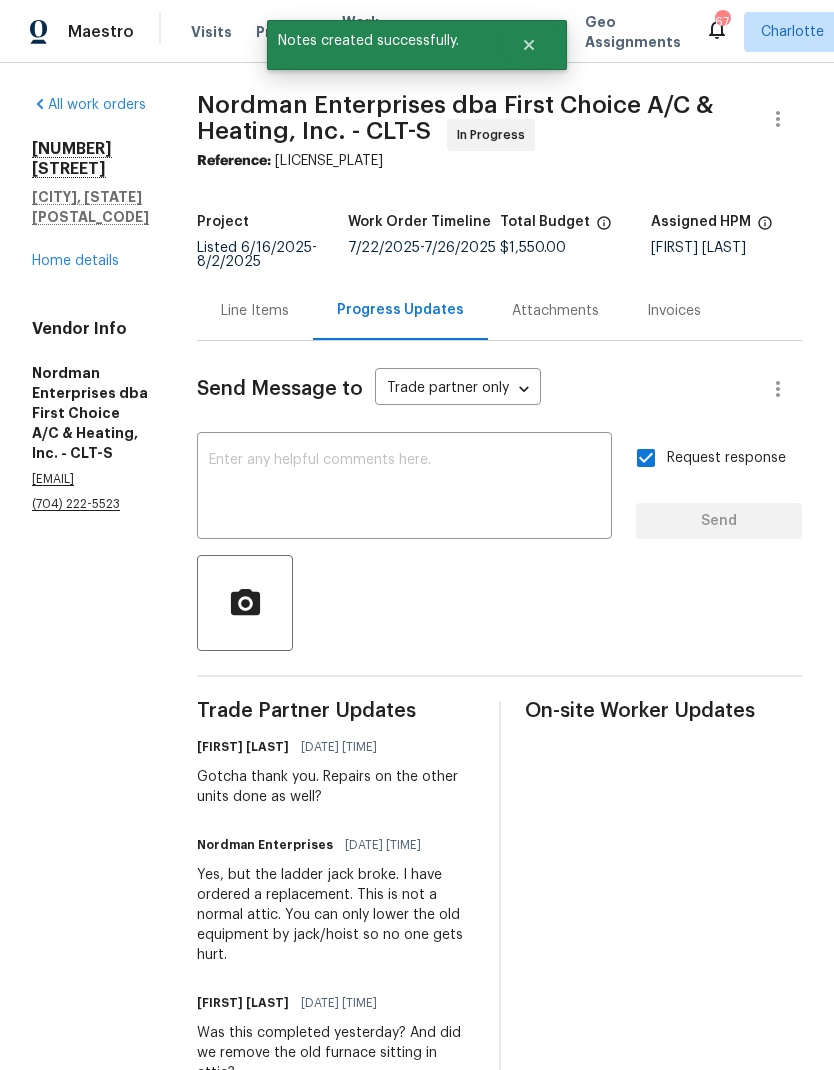 click on "Home details" at bounding box center (75, 261) 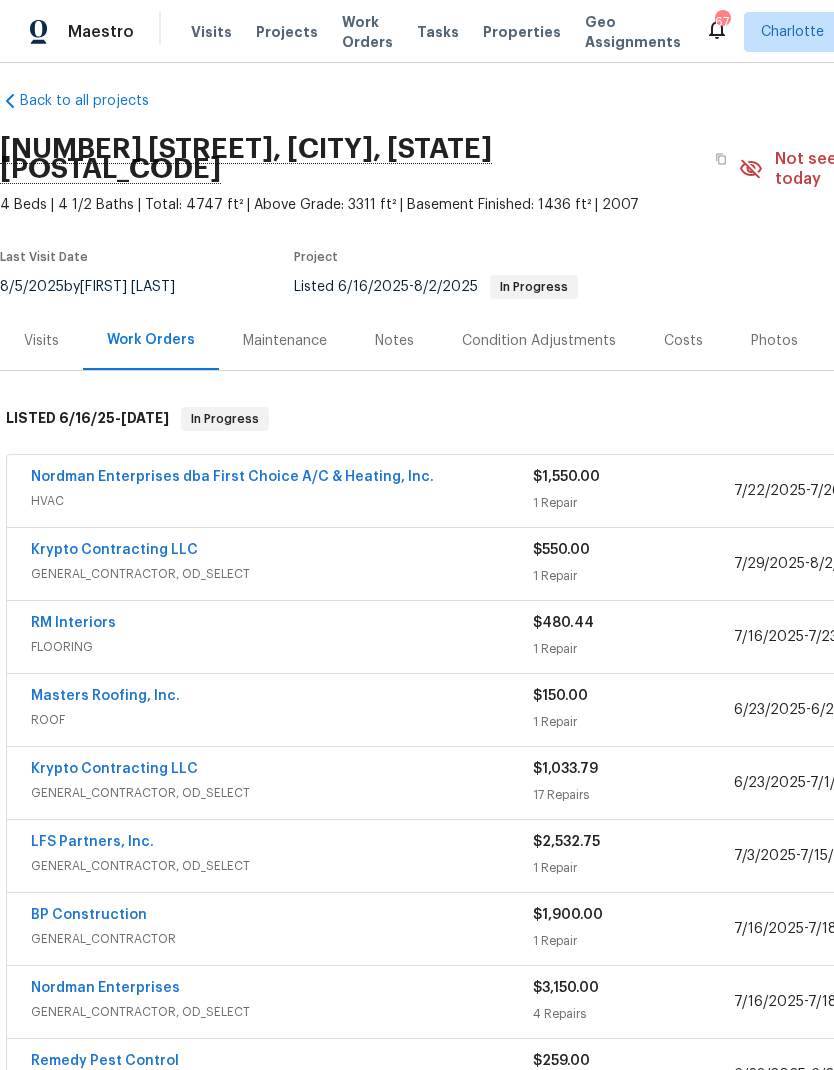 scroll, scrollTop: 15, scrollLeft: -51, axis: both 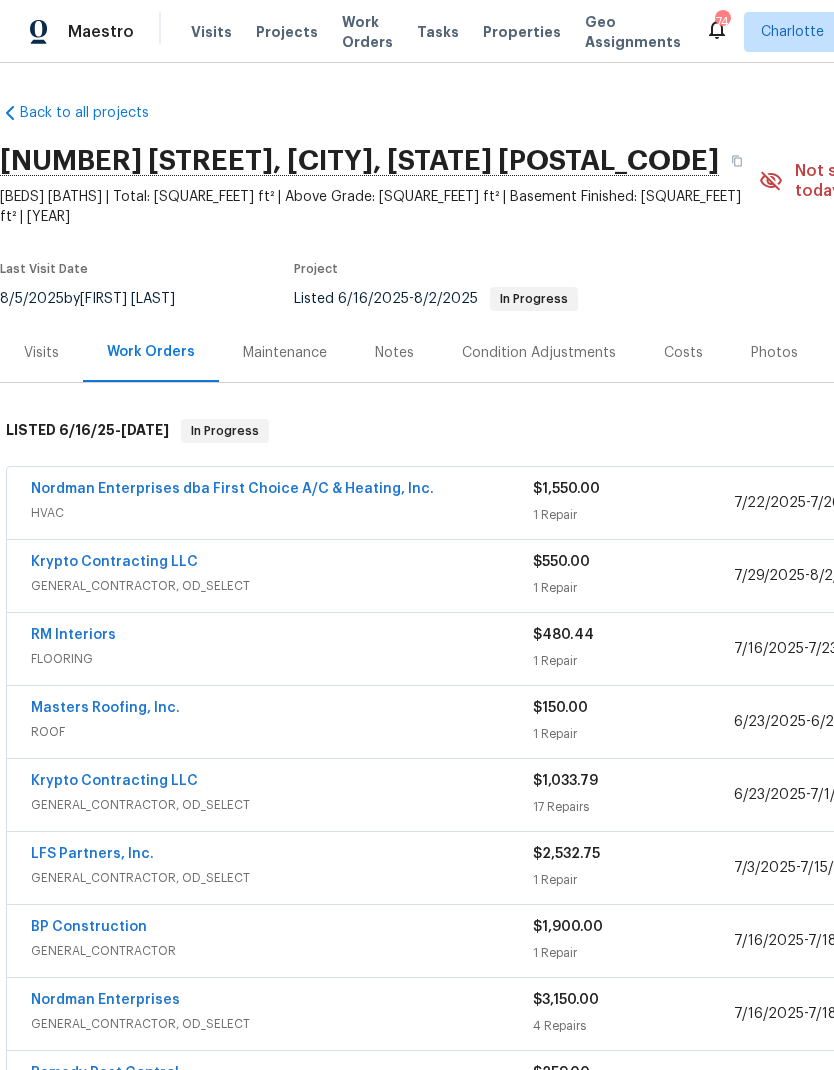 click on "Projects" at bounding box center [287, 32] 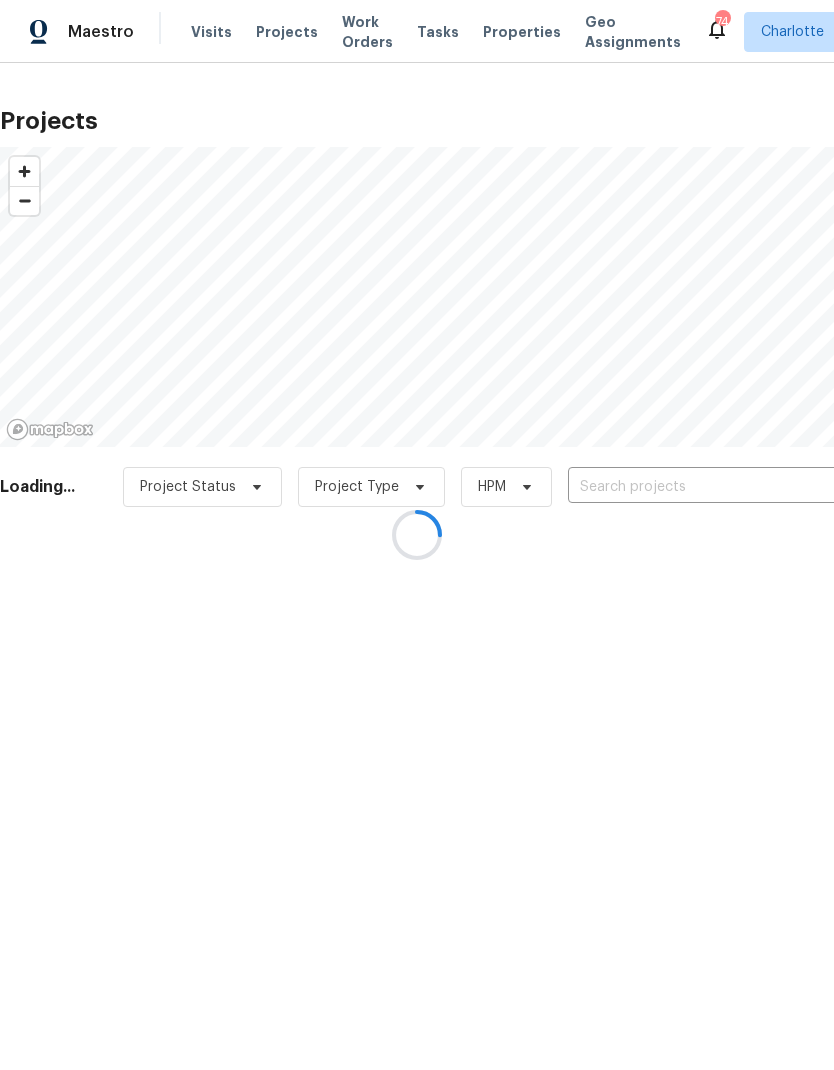 click at bounding box center [417, 535] 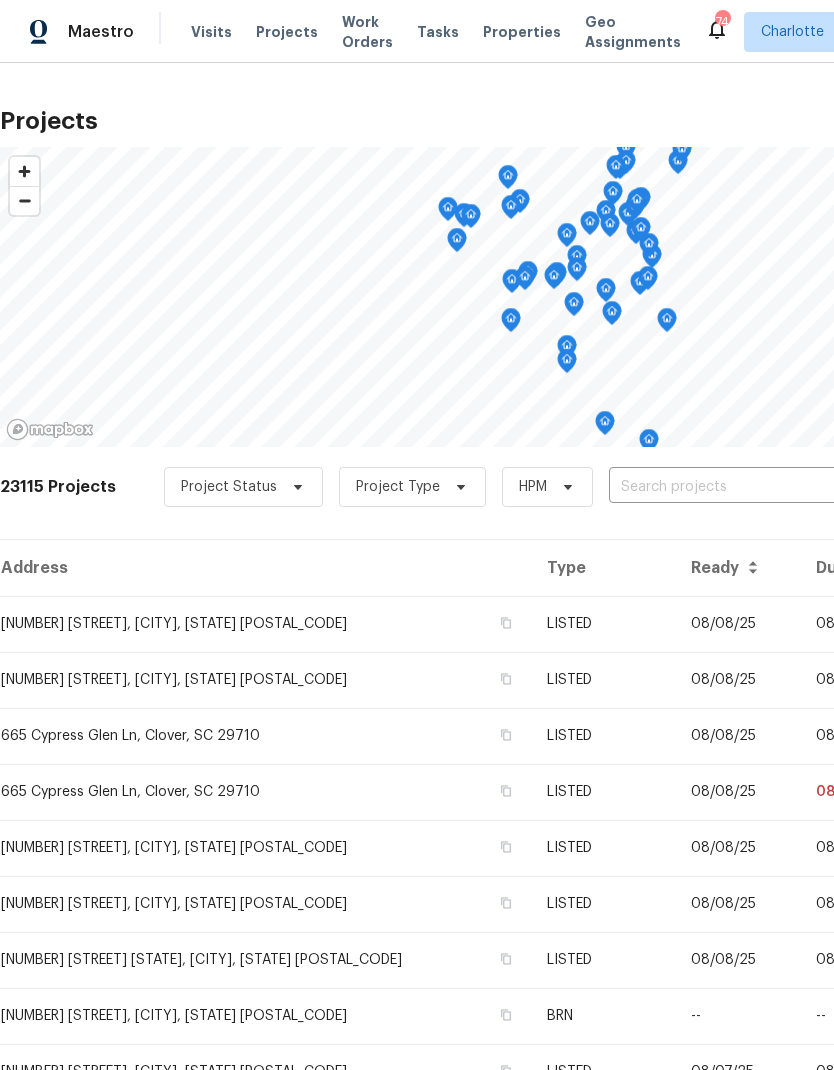 click at bounding box center [723, 487] 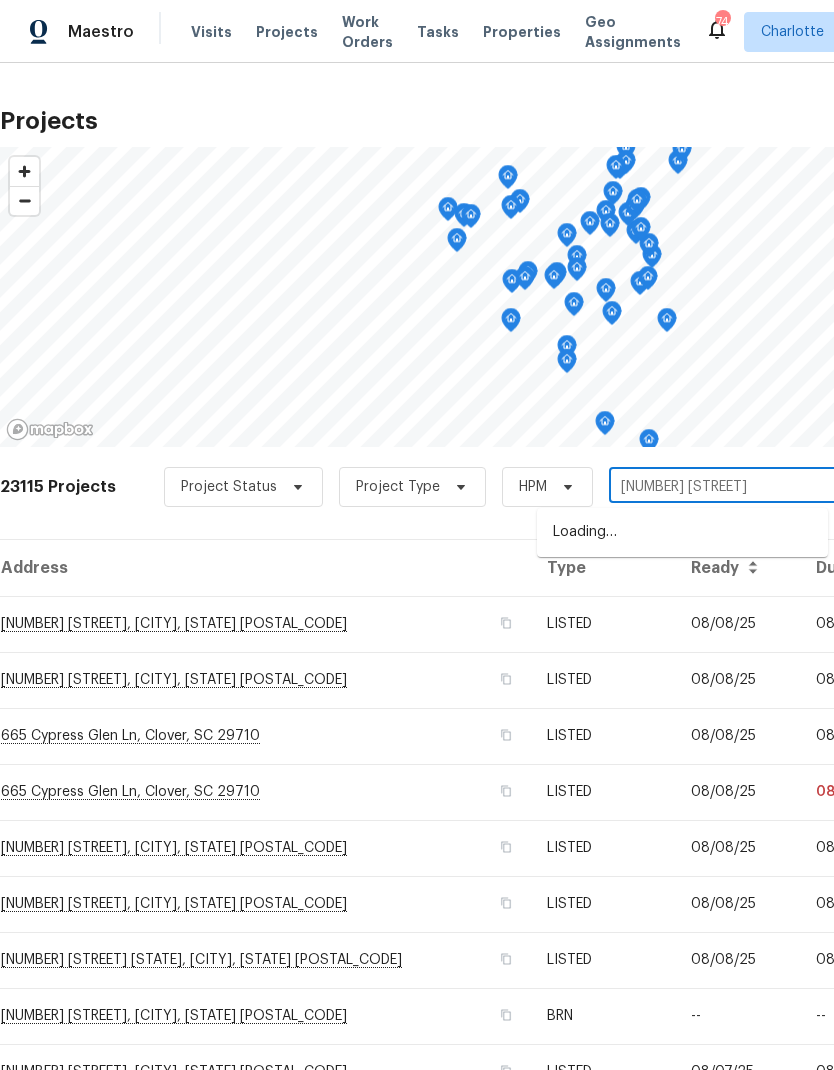 type on "1006 wil" 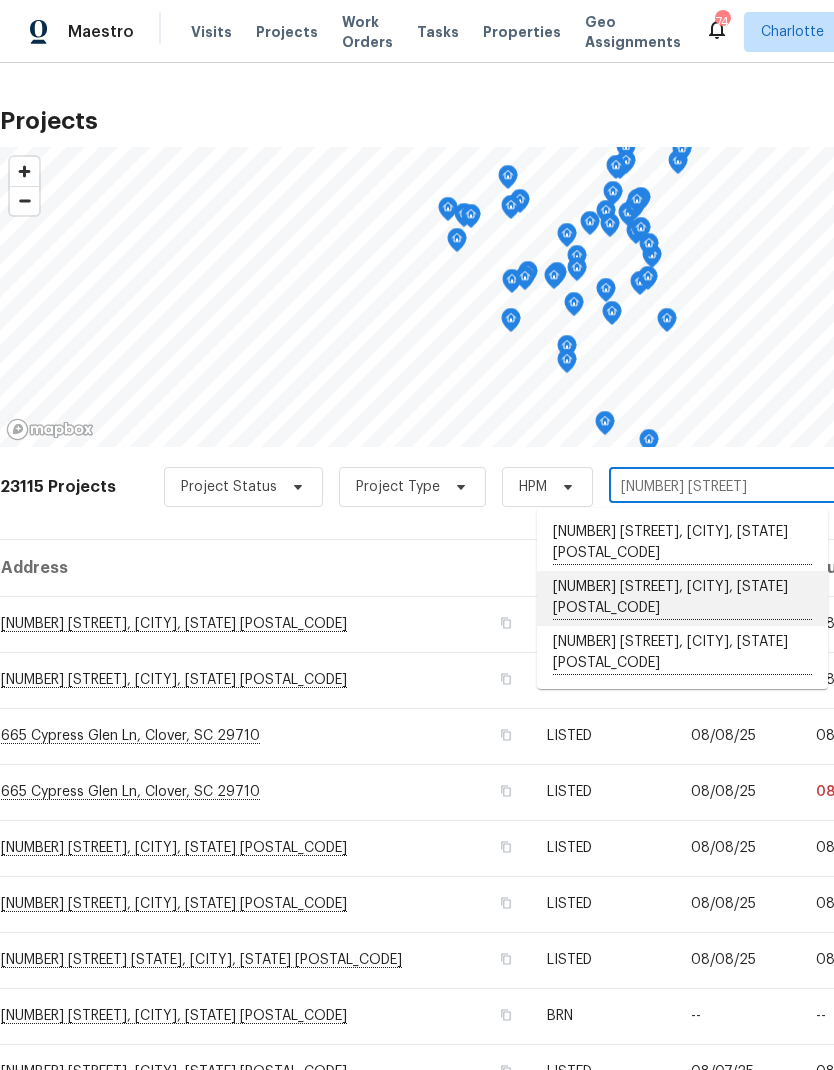 click on "1006 Wilson Blvd, Dallas, NC 28034" at bounding box center (682, 598) 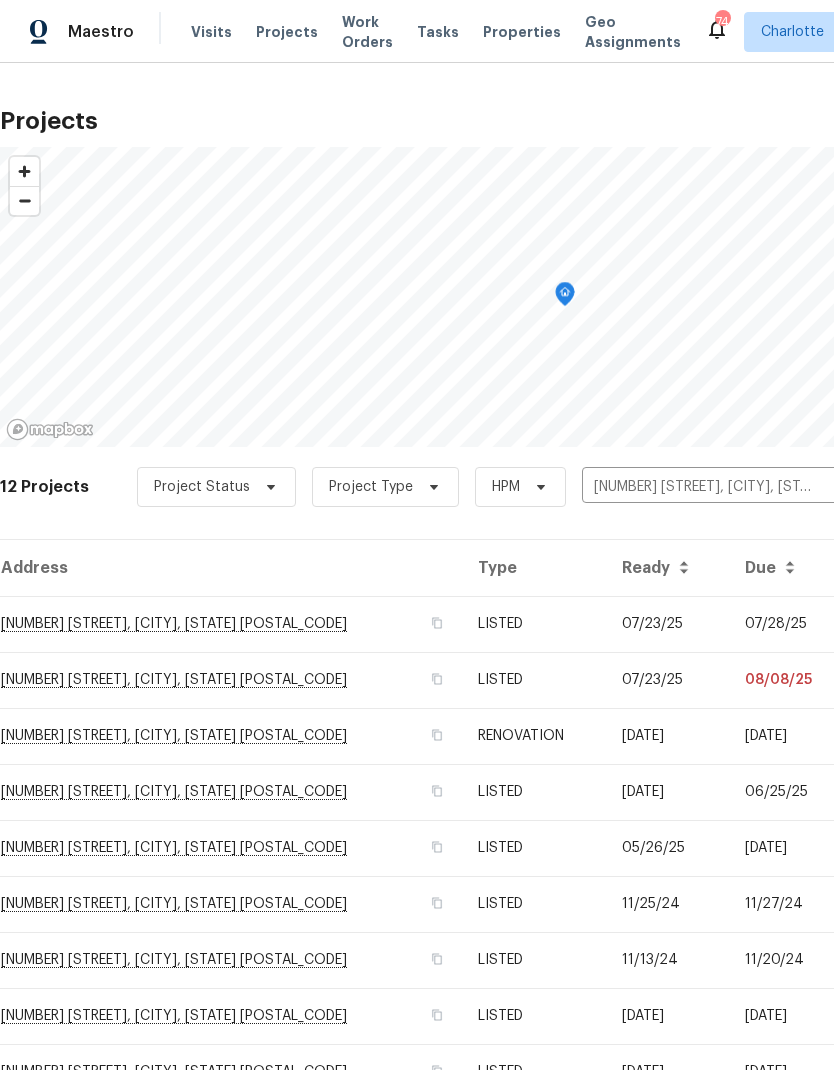 click on "07/28/25" at bounding box center (789, 624) 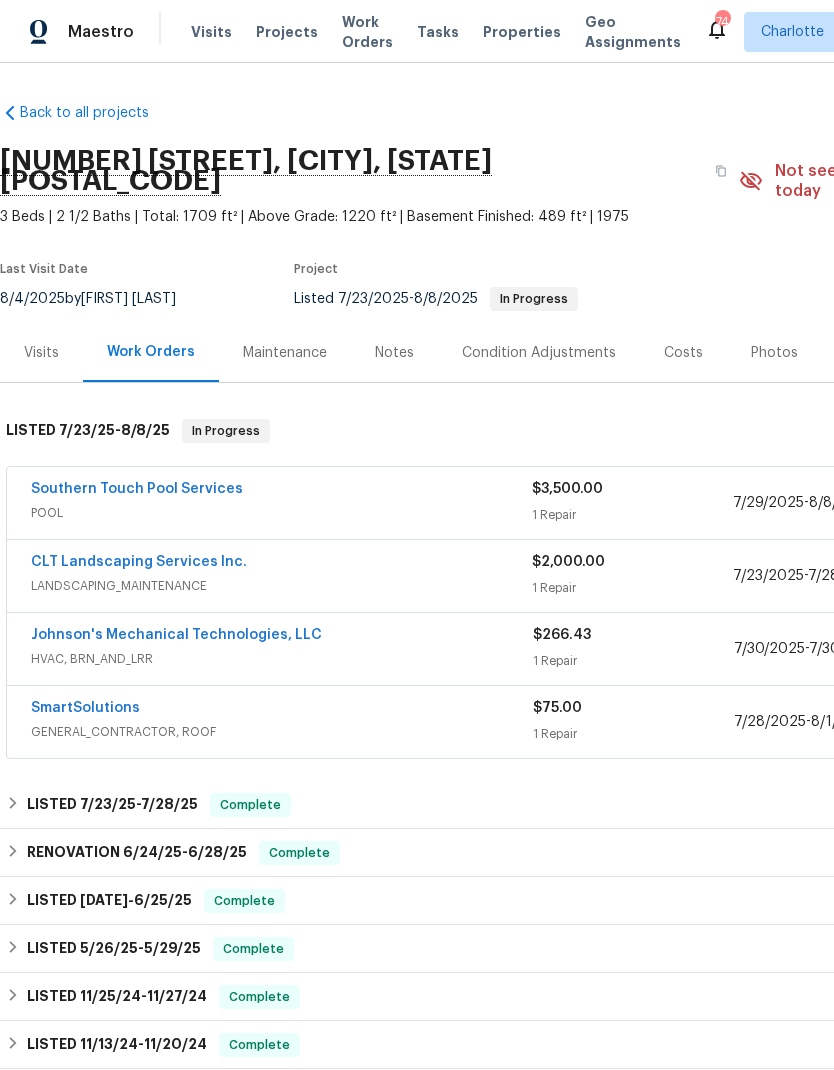 scroll, scrollTop: 0, scrollLeft: 0, axis: both 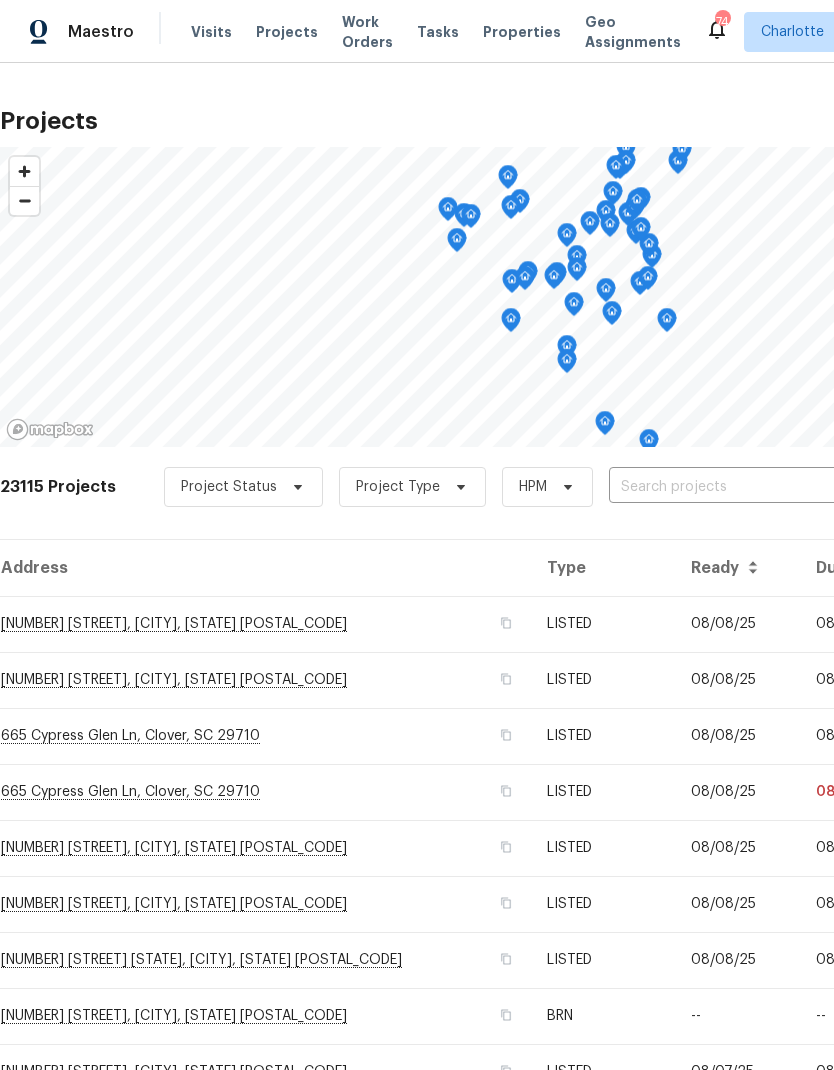 click at bounding box center (723, 487) 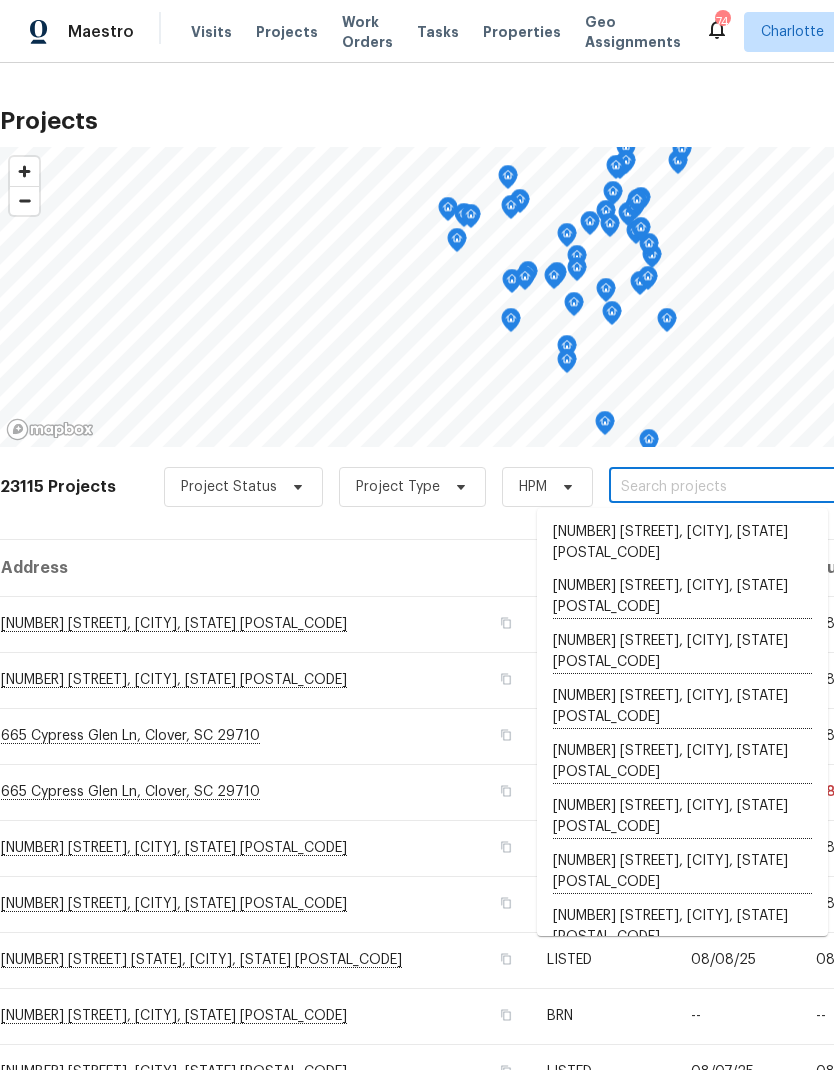type on "2" 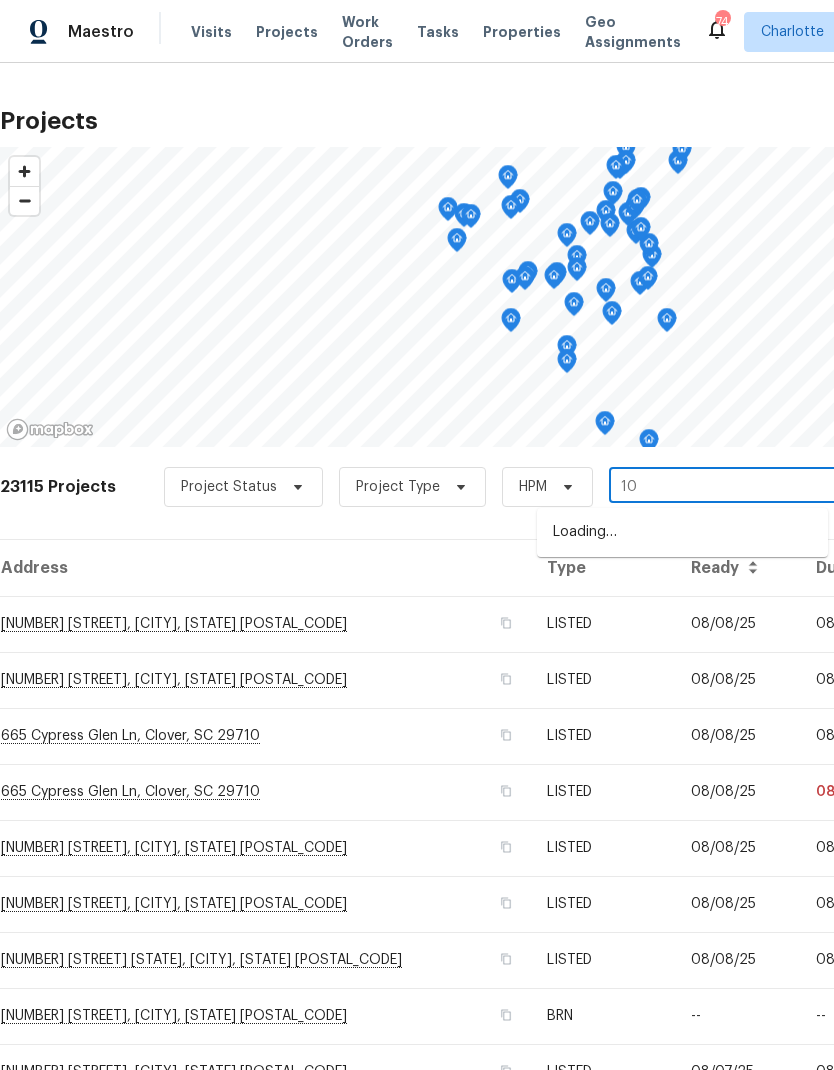 type on "1" 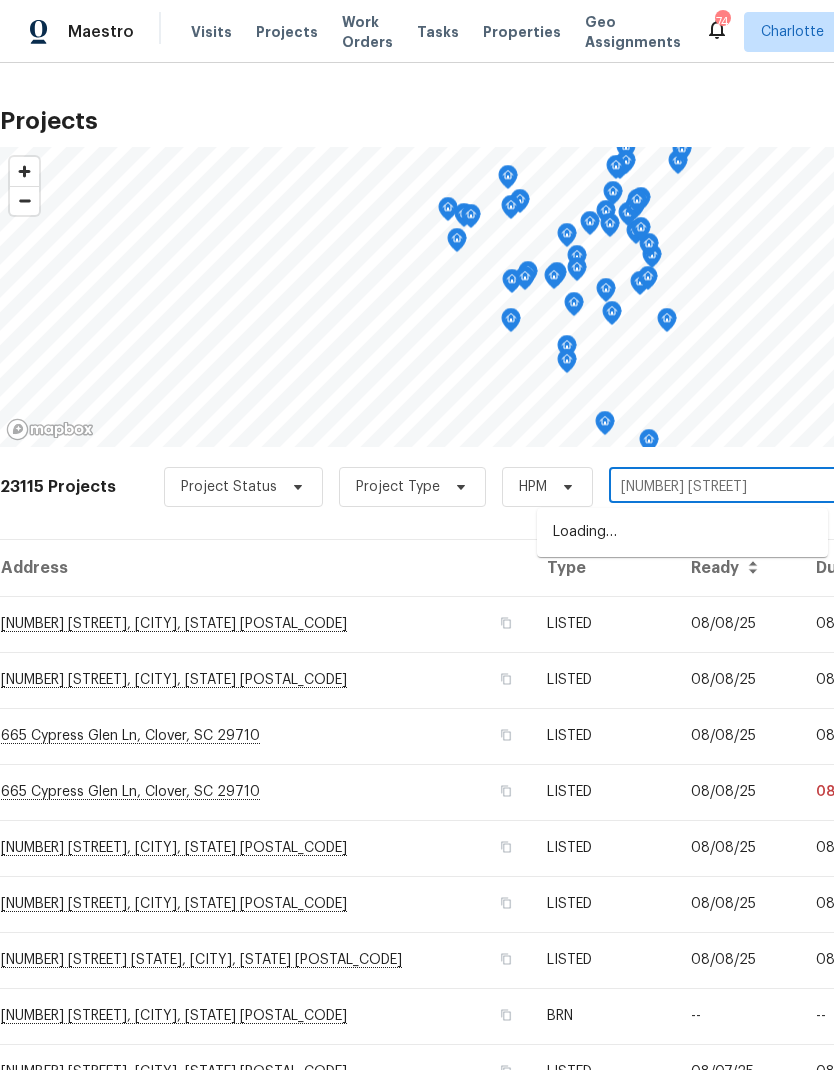 type on "205 ma" 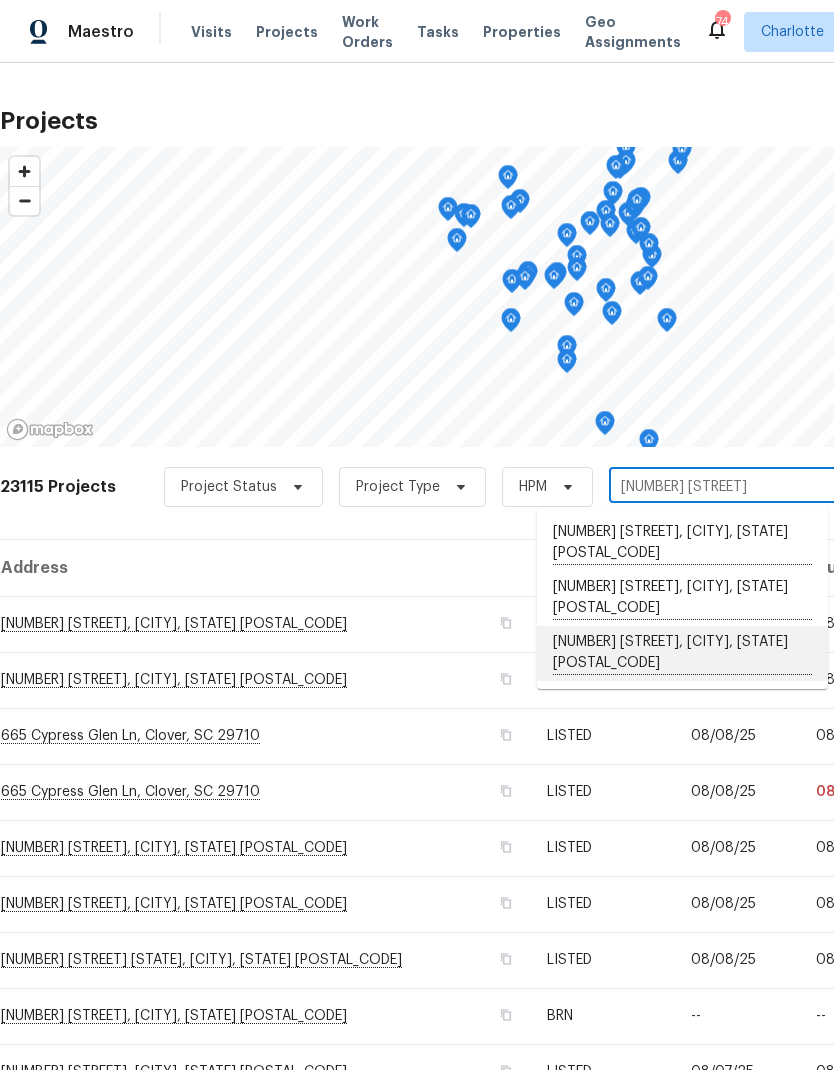 click on "205 Mauney St, Mount Holly, NC 28120" at bounding box center [682, 653] 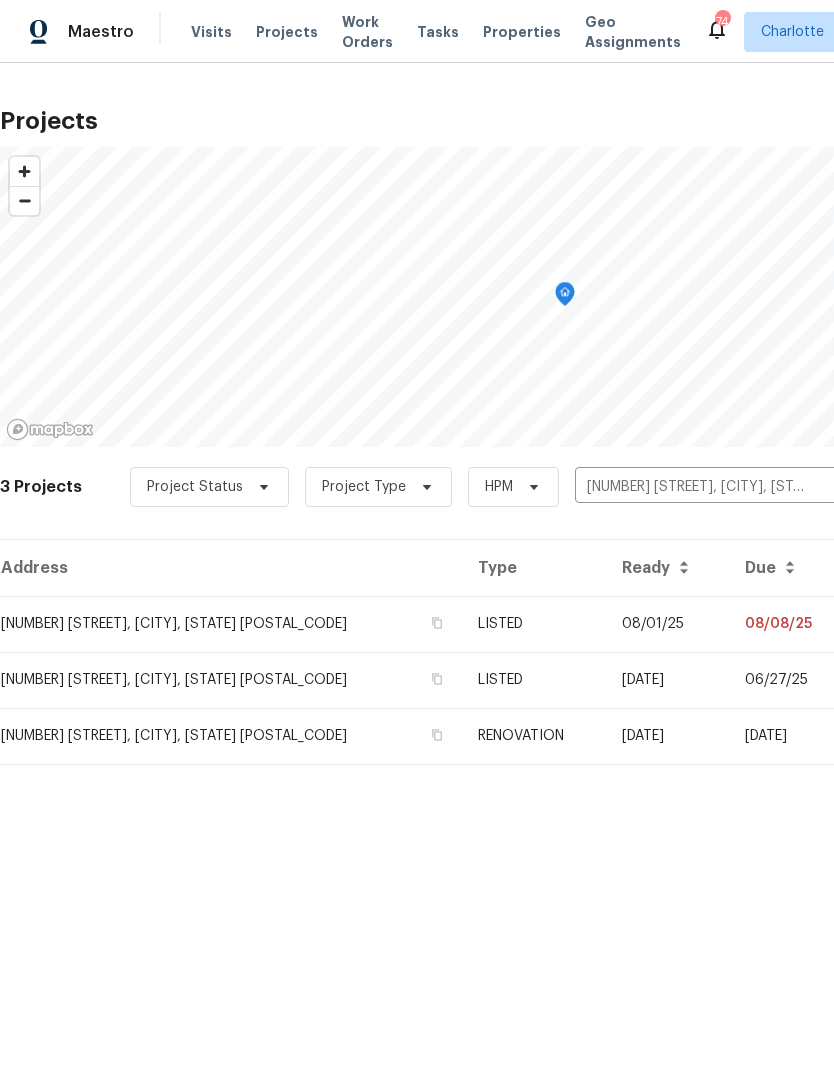 click on "08/01/25" at bounding box center (668, 624) 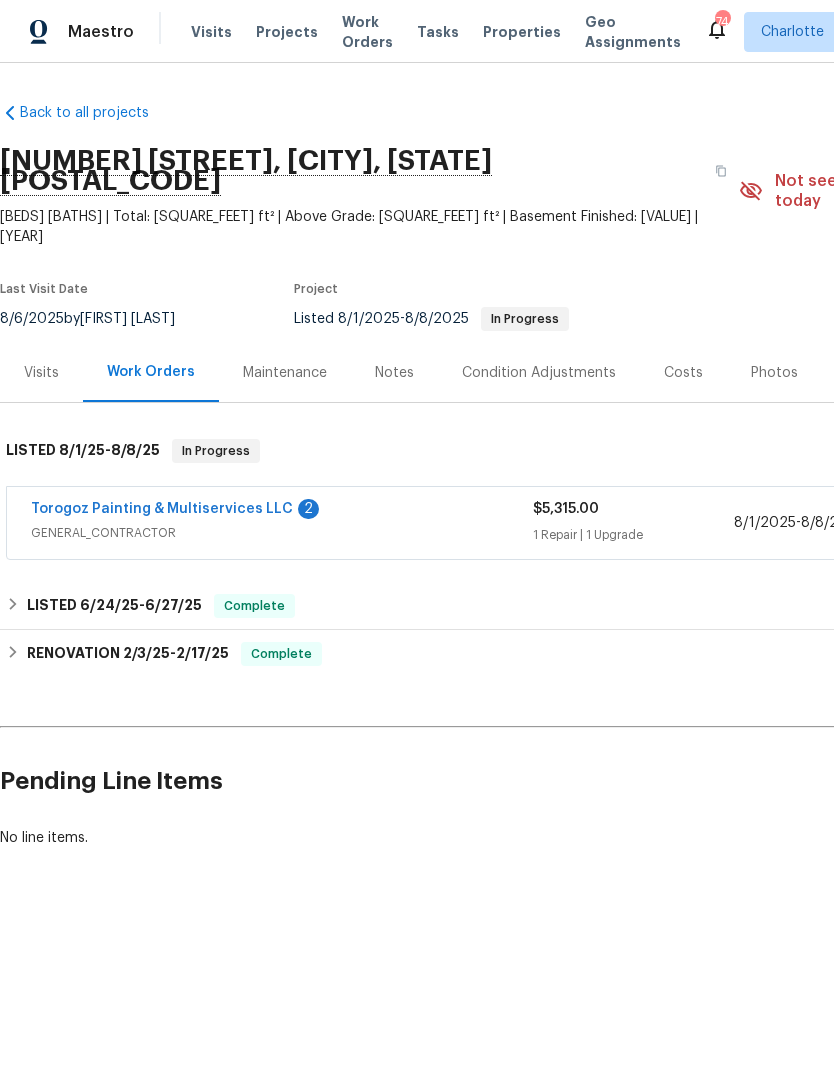 click on "Torogoz Painting & Multiservices LLC" at bounding box center (162, 509) 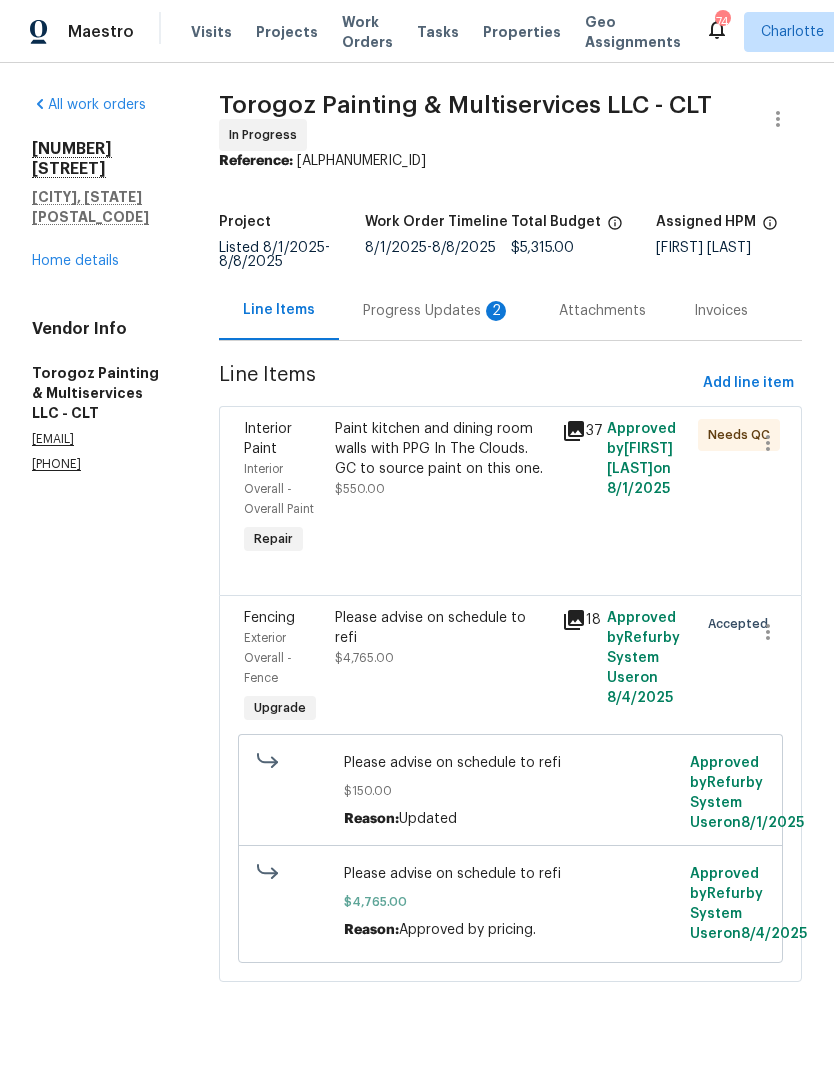 click on "Progress Updates 2" at bounding box center [437, 311] 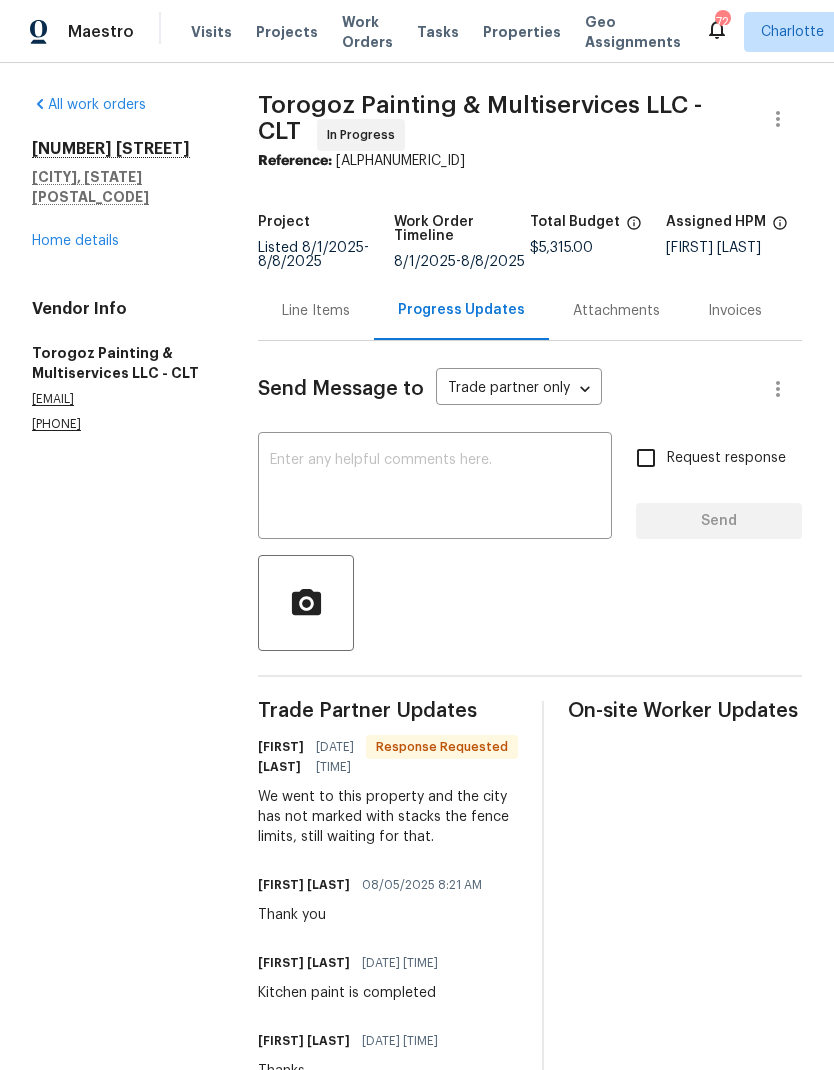 click on "Line Items" at bounding box center [316, 311] 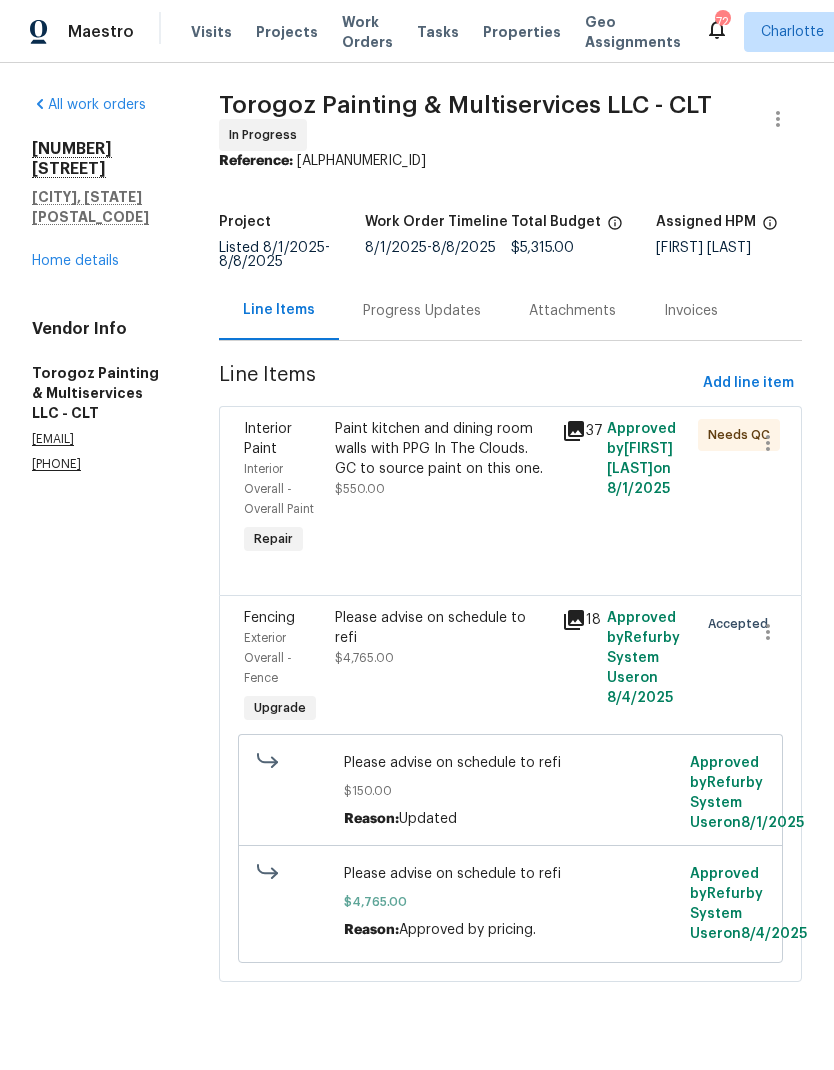 click 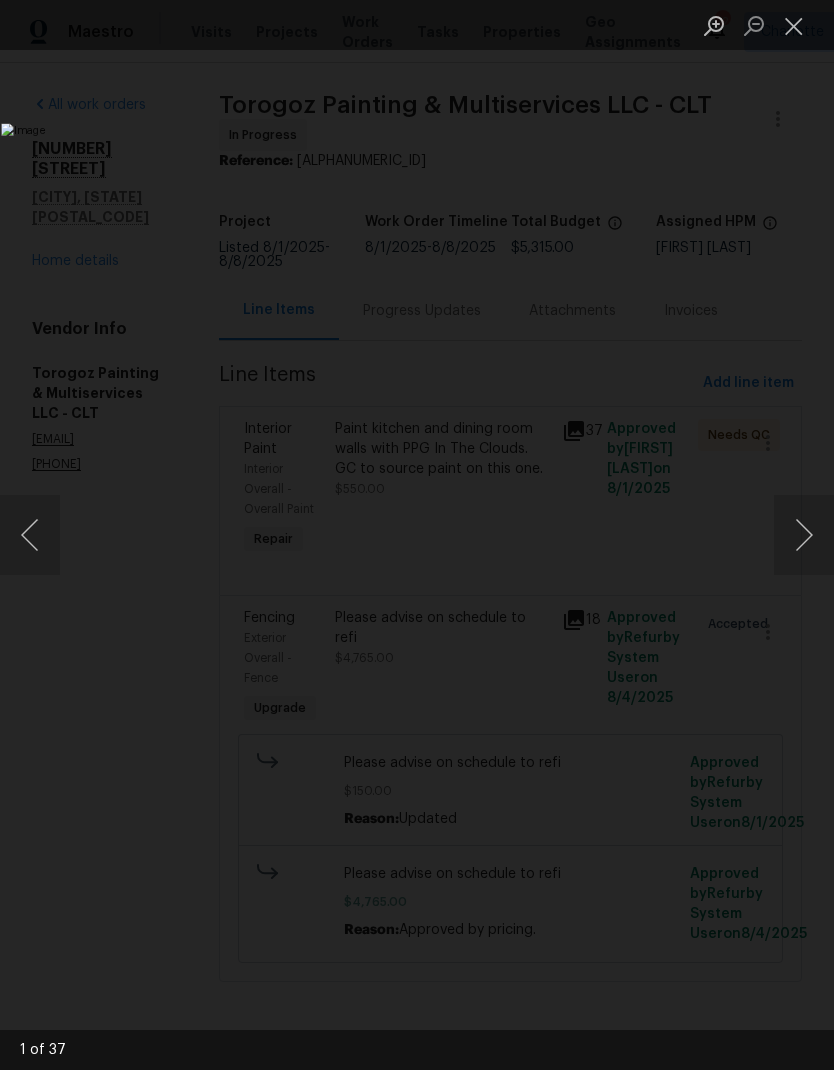click at bounding box center [804, 535] 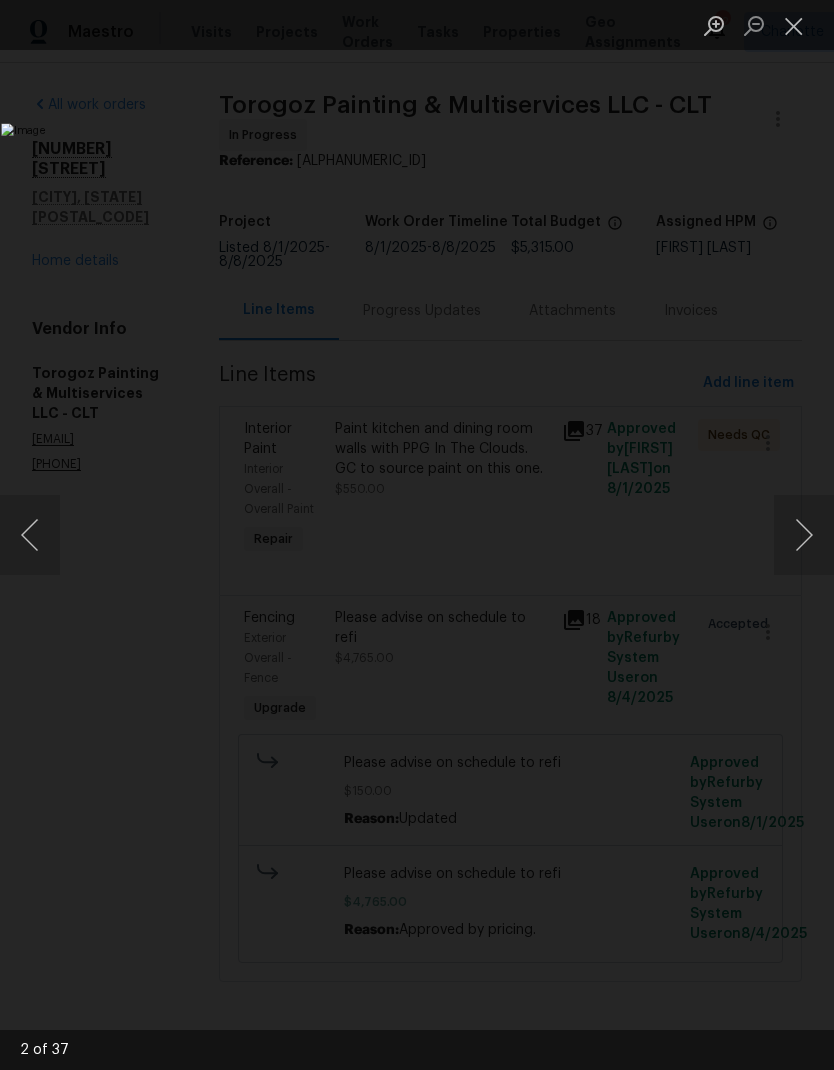 click at bounding box center (804, 535) 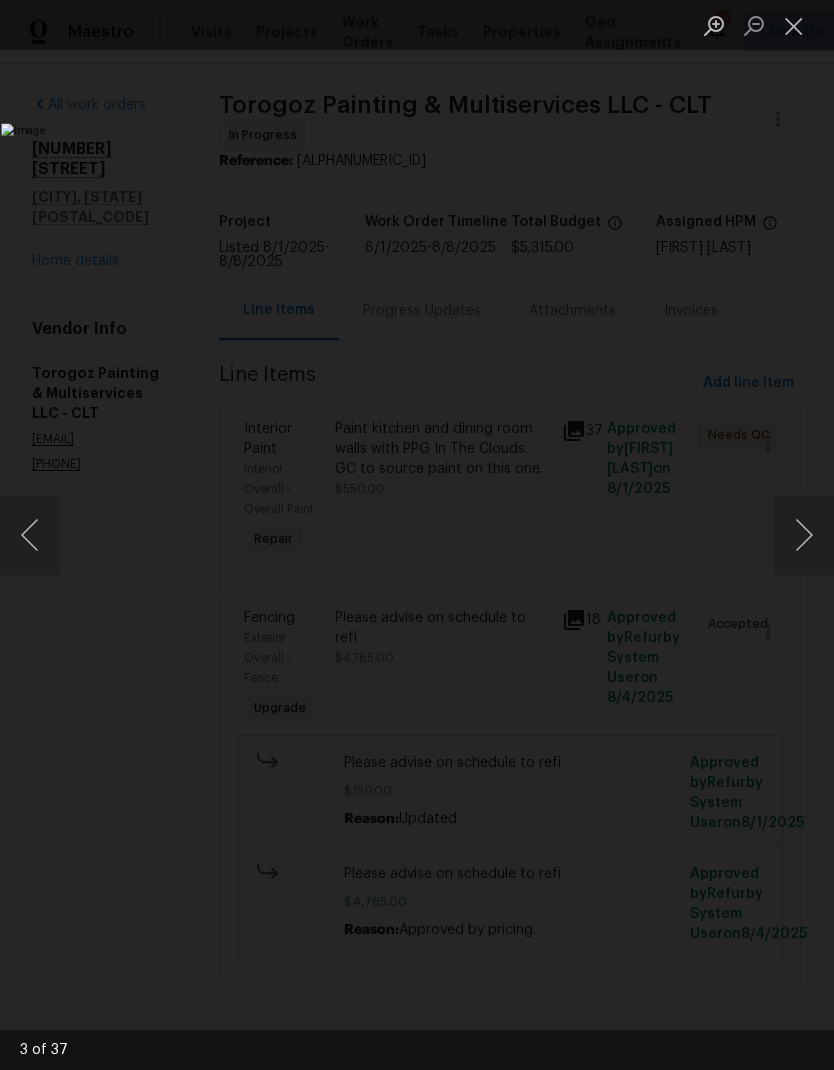click at bounding box center (804, 535) 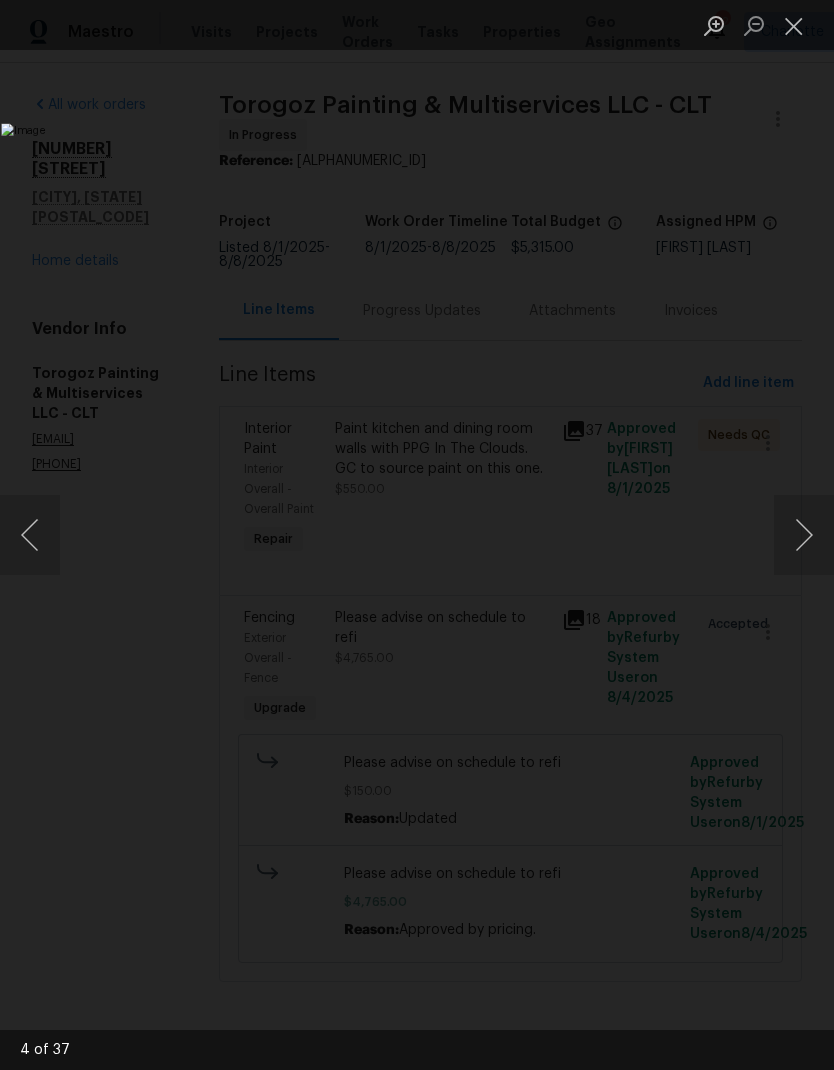click at bounding box center (804, 535) 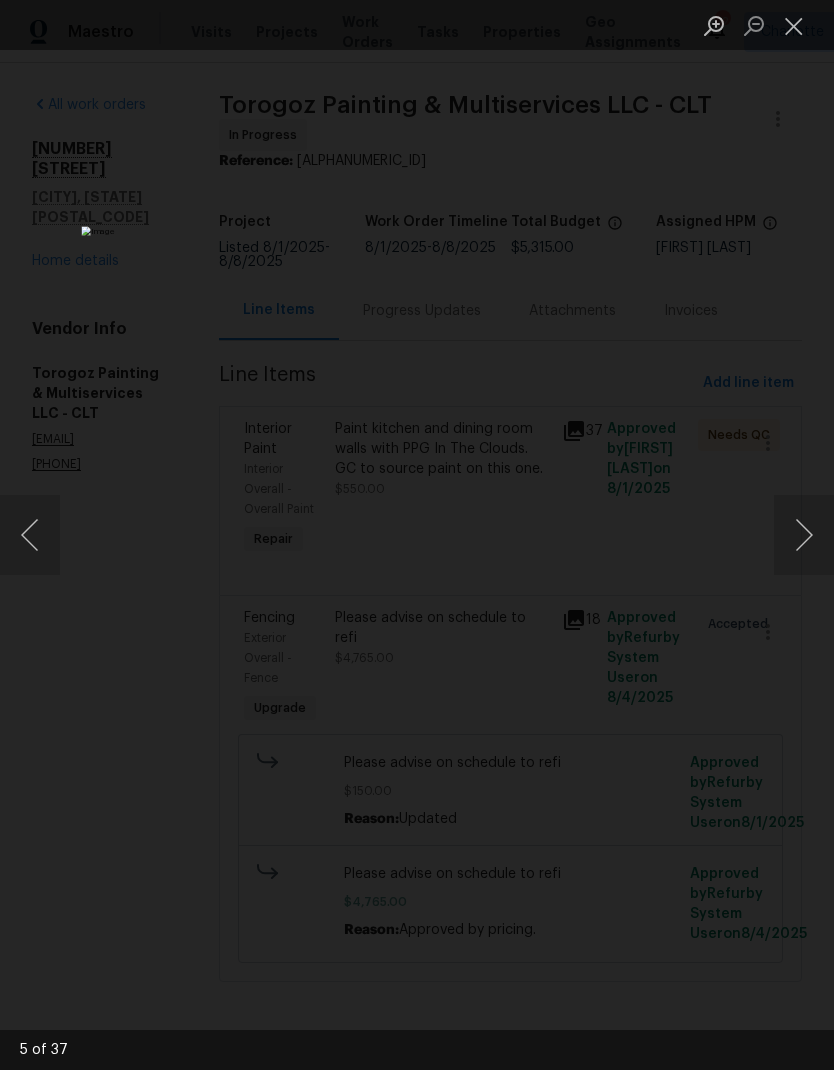 click at bounding box center (804, 535) 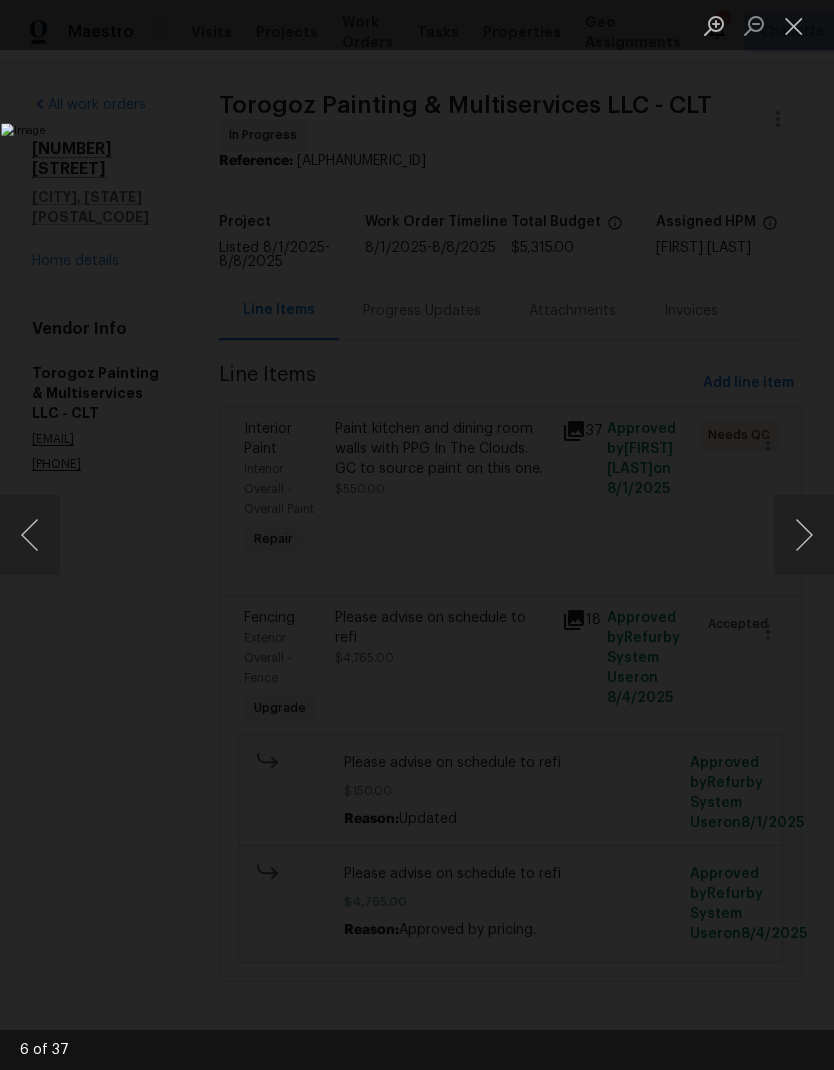 click at bounding box center [804, 535] 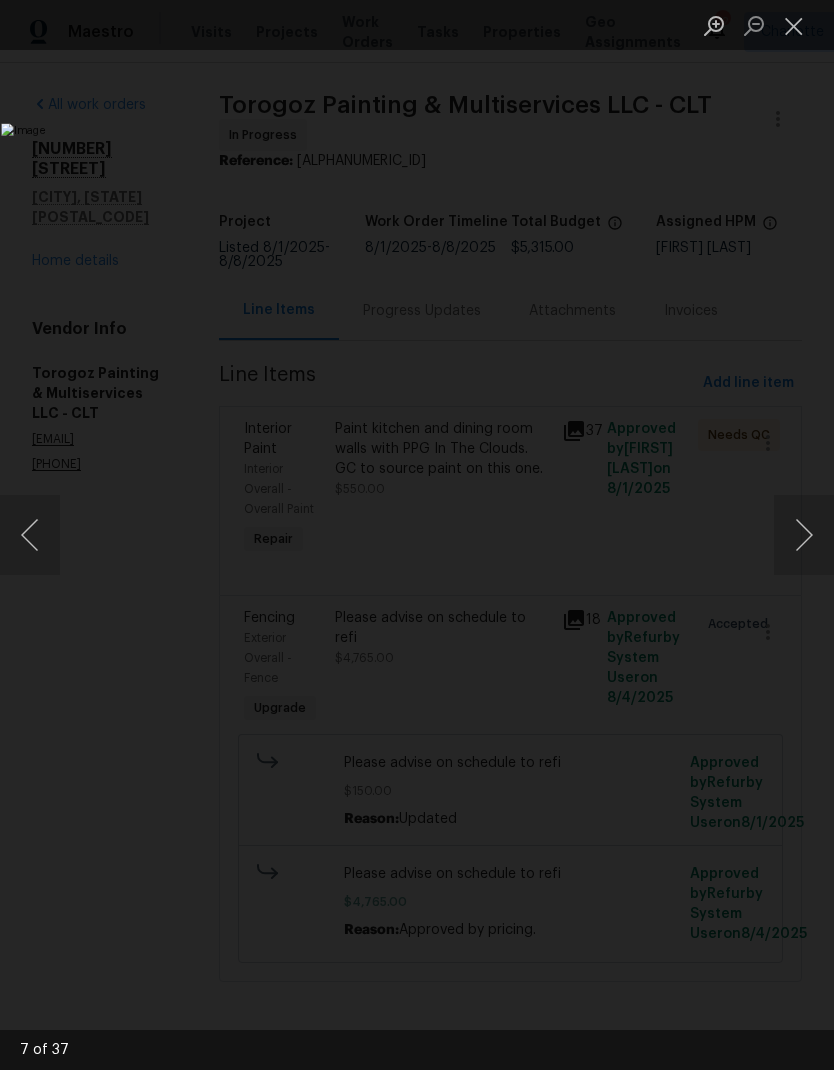 click at bounding box center [804, 535] 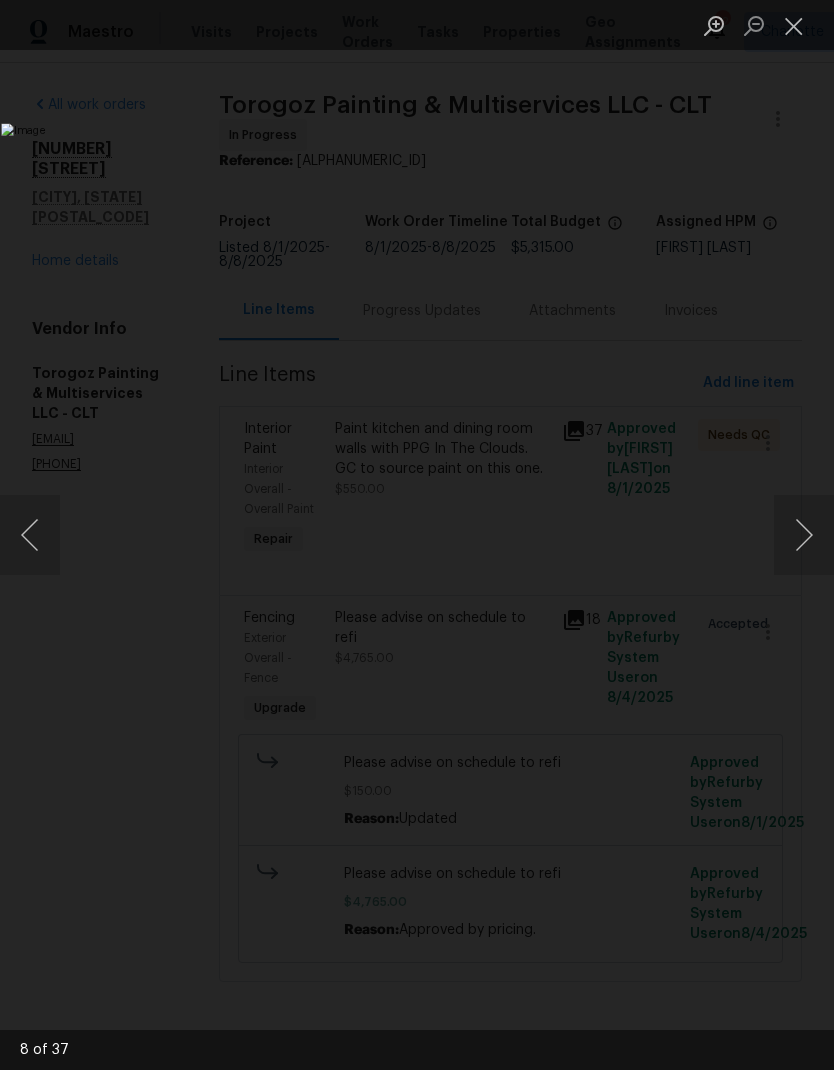 click at bounding box center (804, 535) 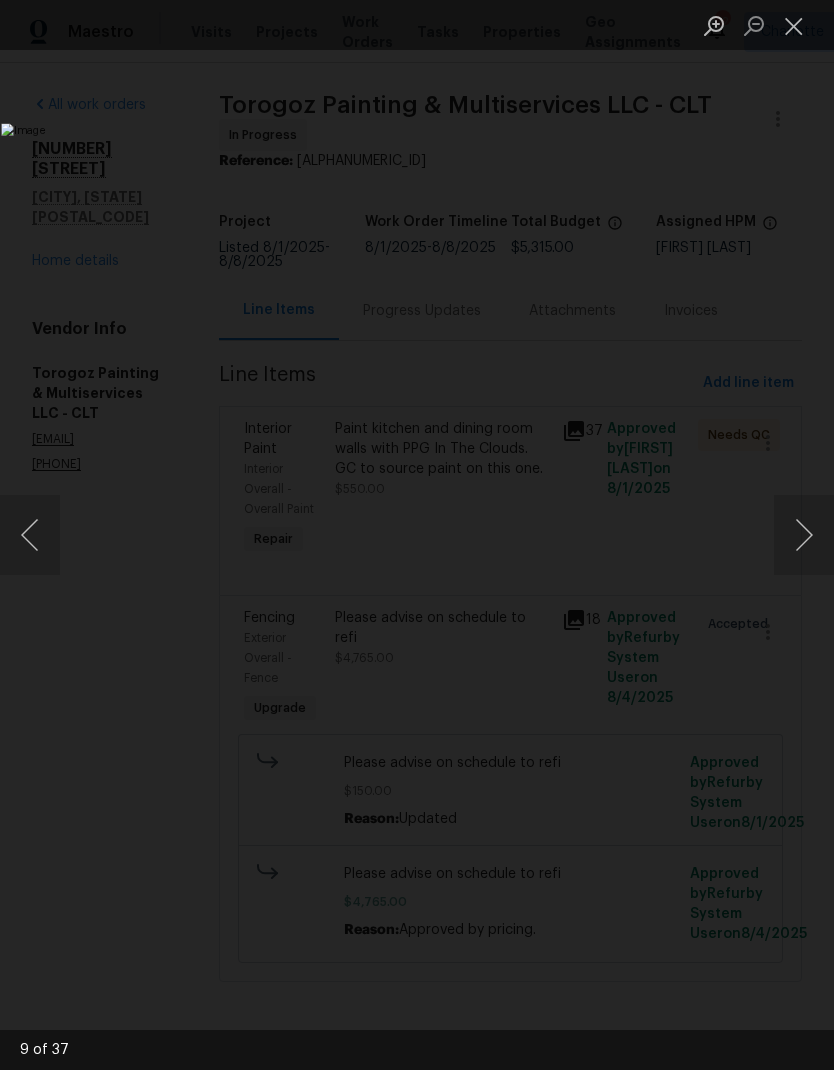 click at bounding box center (804, 535) 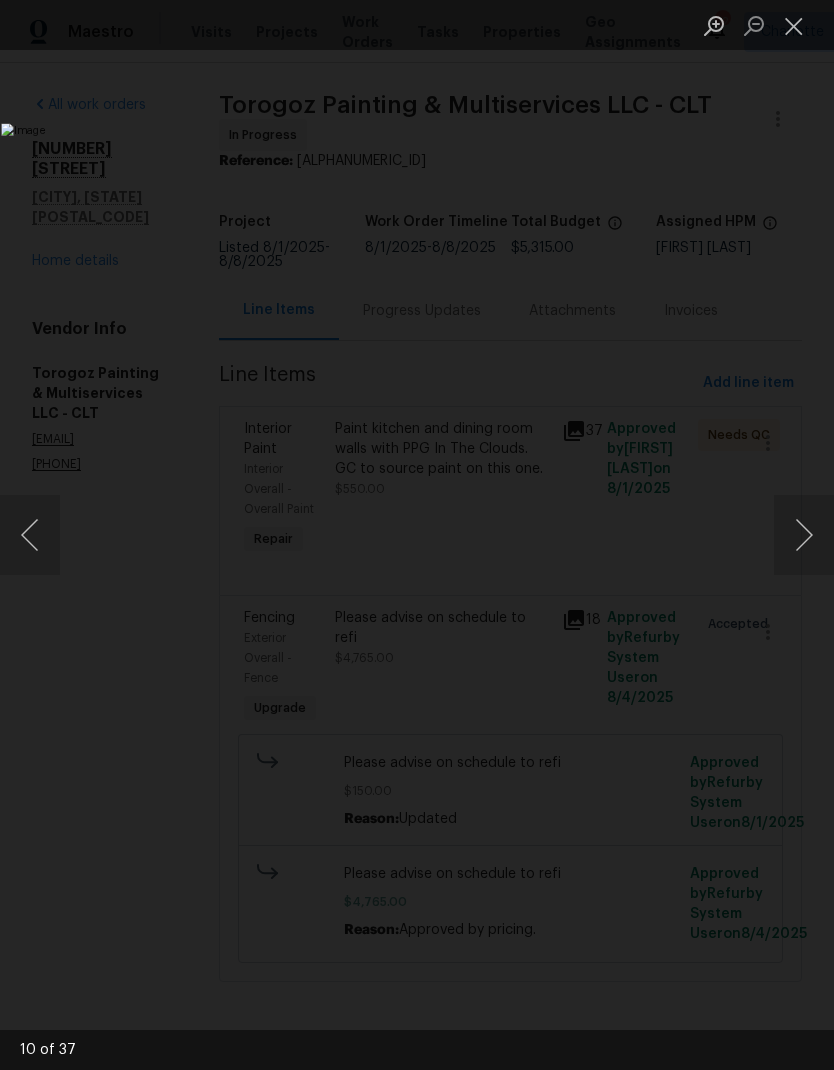 click at bounding box center (804, 535) 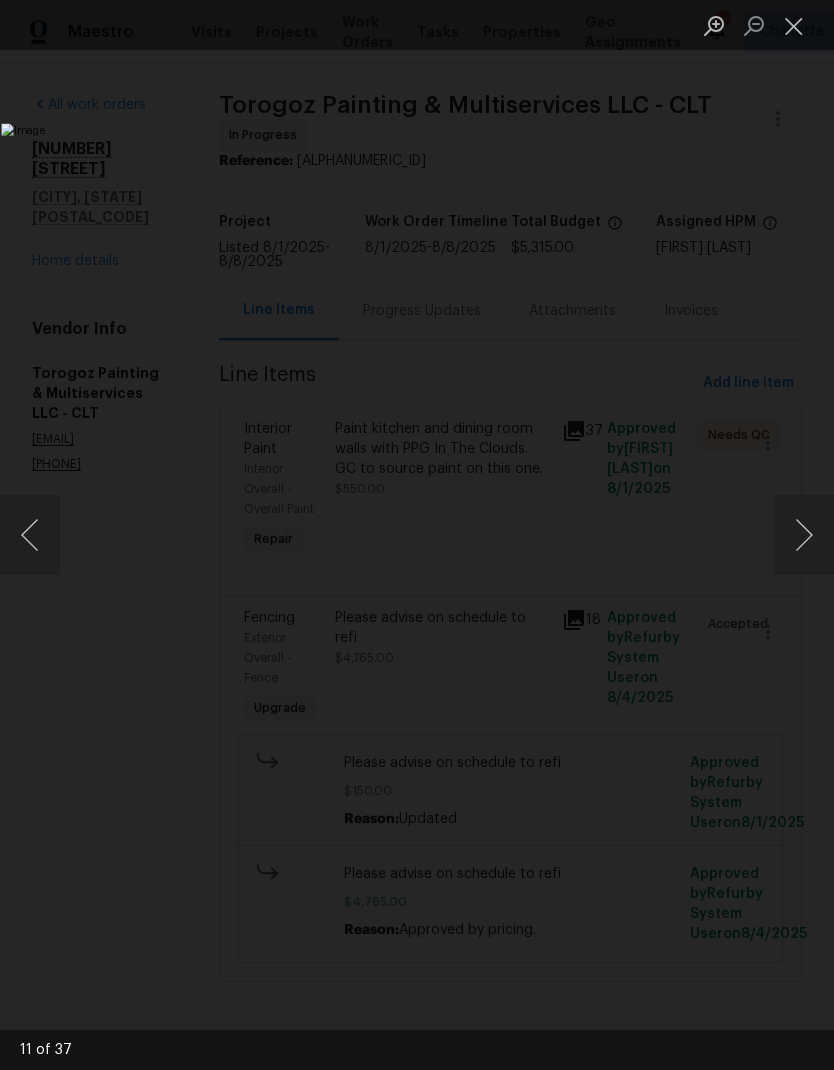 click at bounding box center [804, 535] 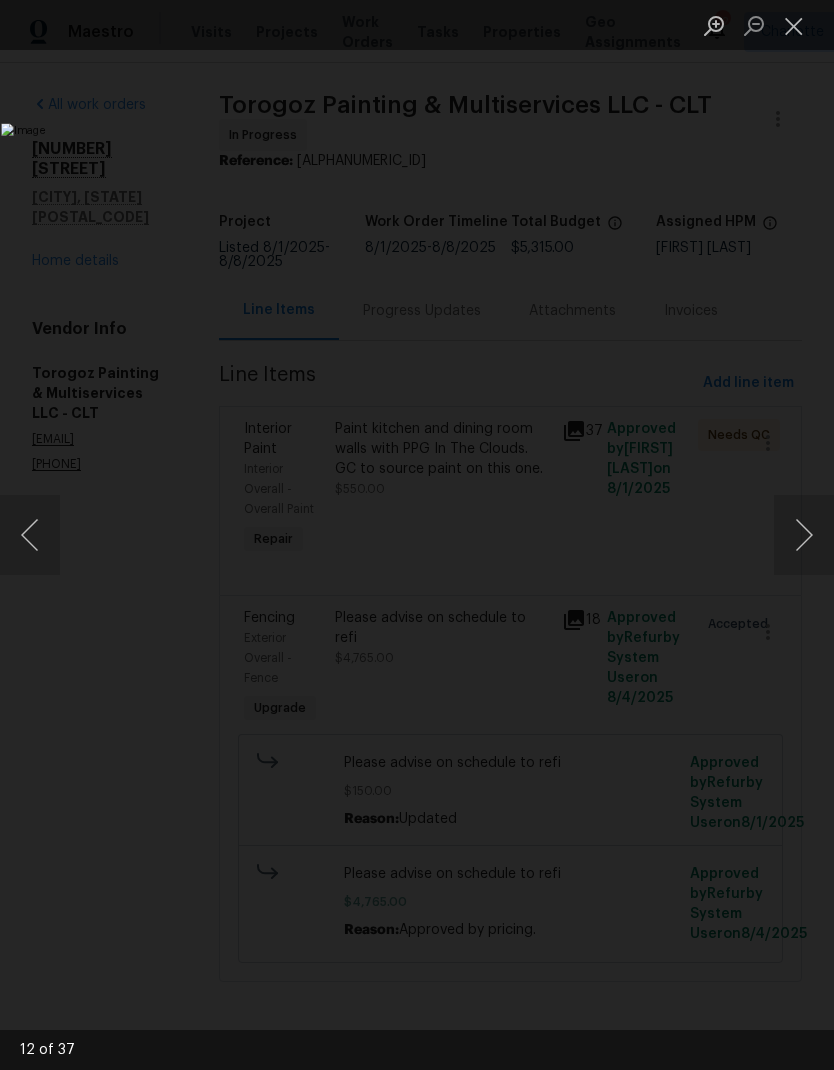 click at bounding box center (794, 25) 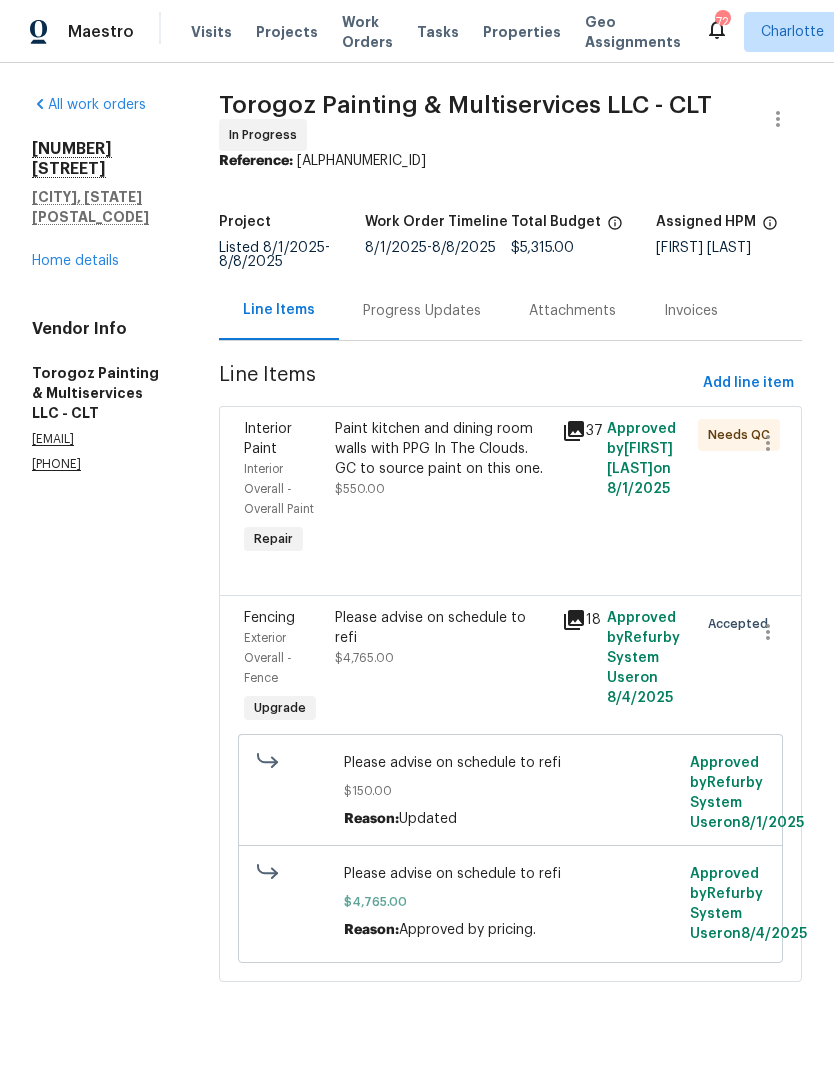 click on "Paint kitchen and dining room walls with PPG In The Clouds. GC to source paint on this one." at bounding box center [442, 449] 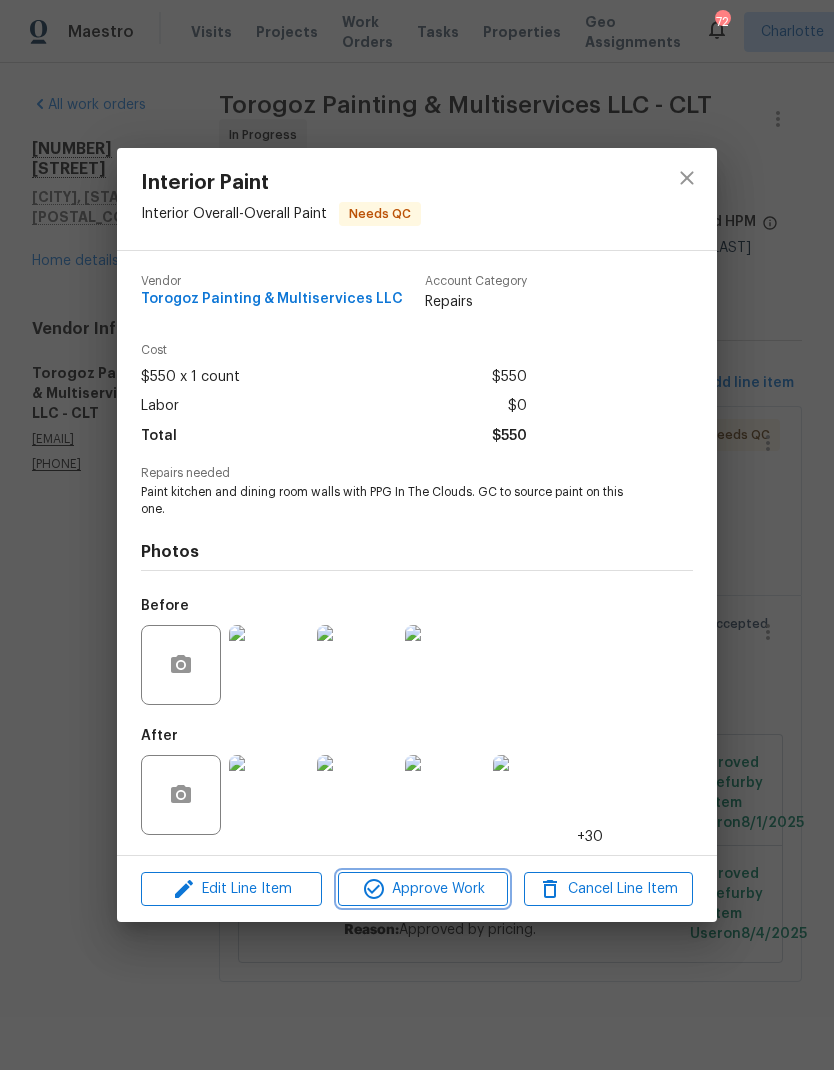 click on "Approve Work" at bounding box center (422, 889) 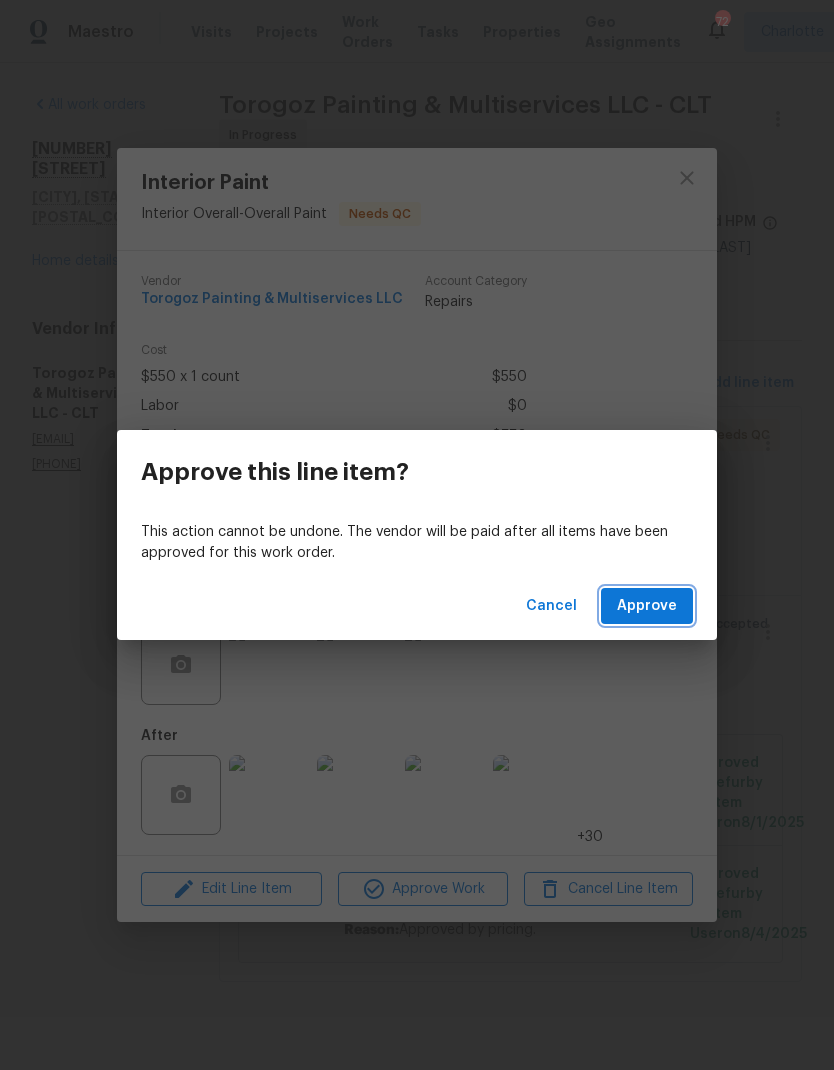 click on "Approve" at bounding box center [647, 606] 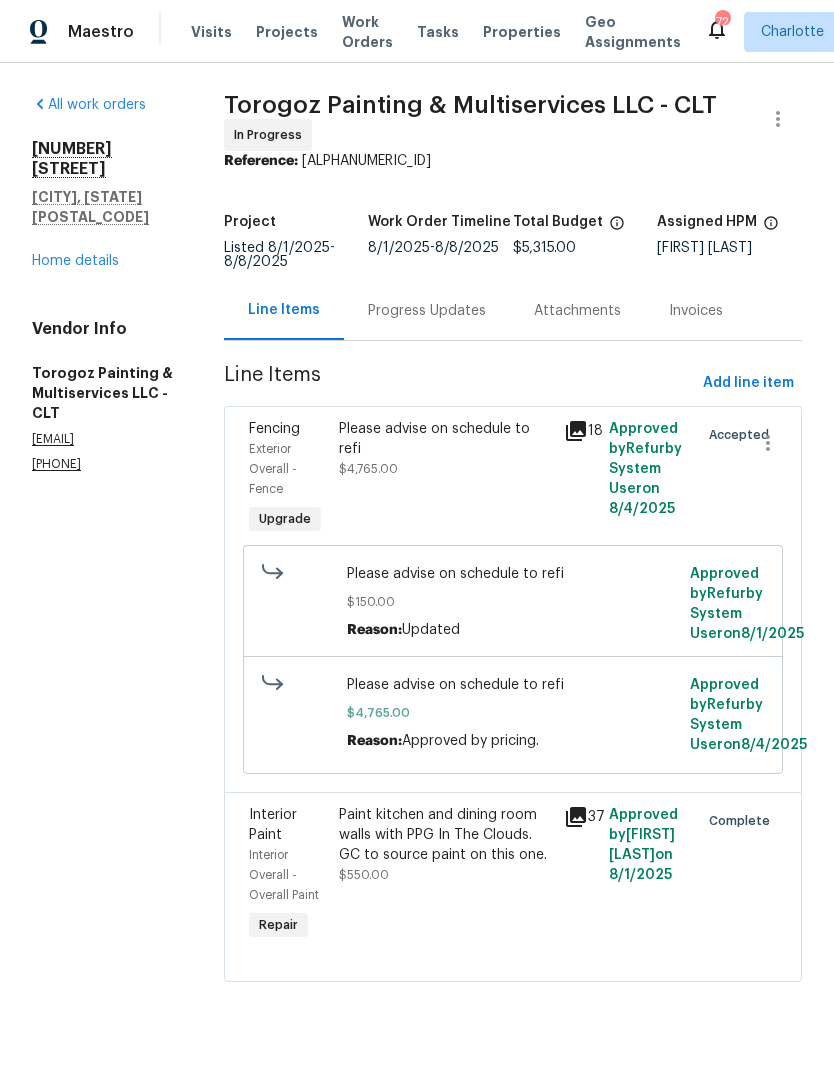 click on "Projects" at bounding box center (287, 32) 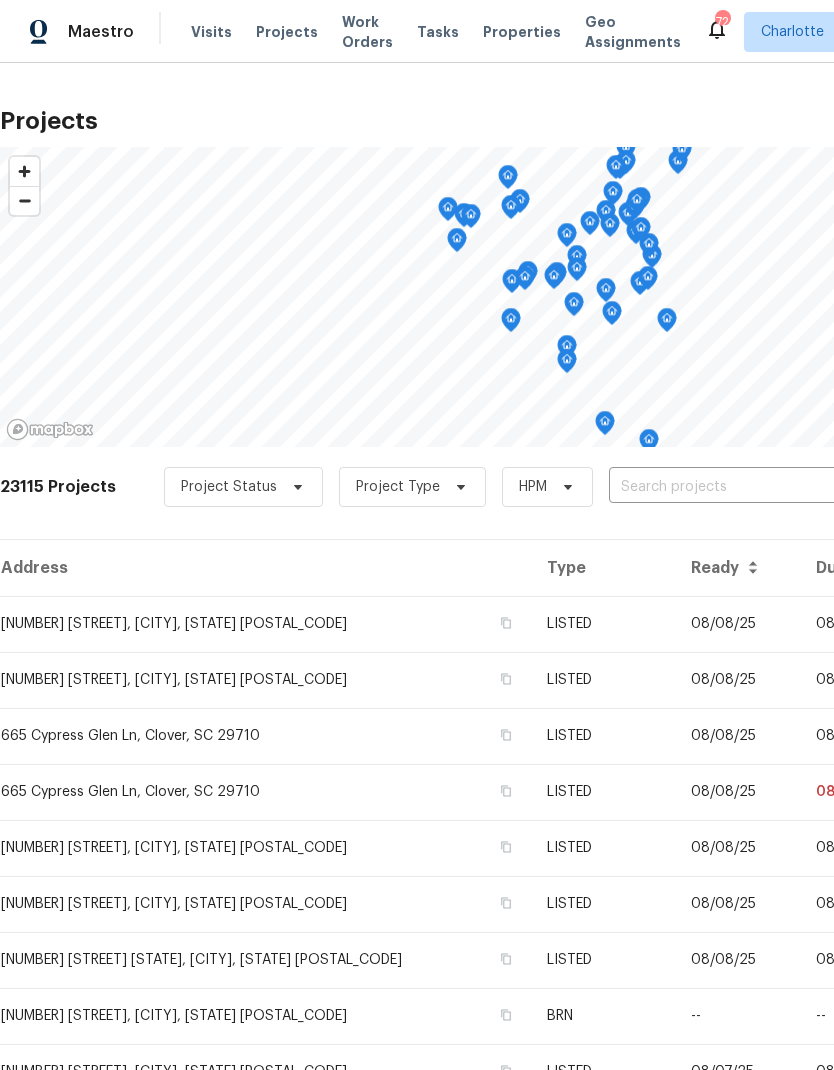 click at bounding box center (723, 487) 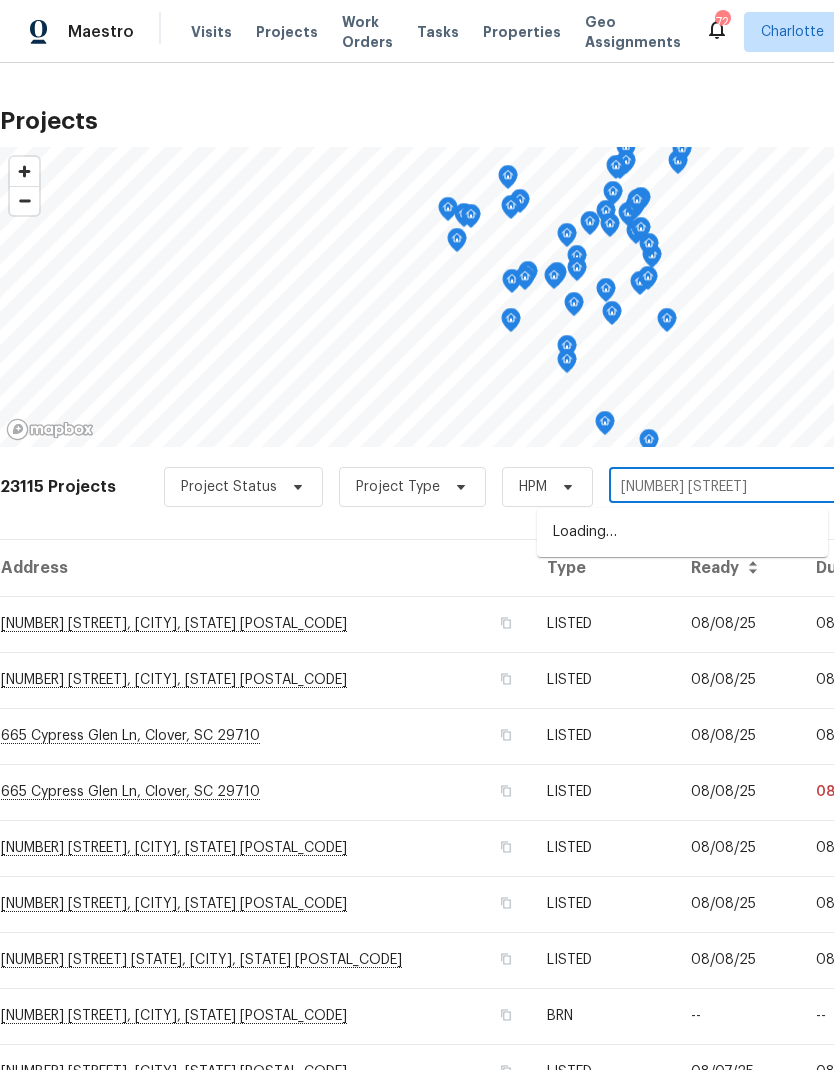 type on "8353 ains" 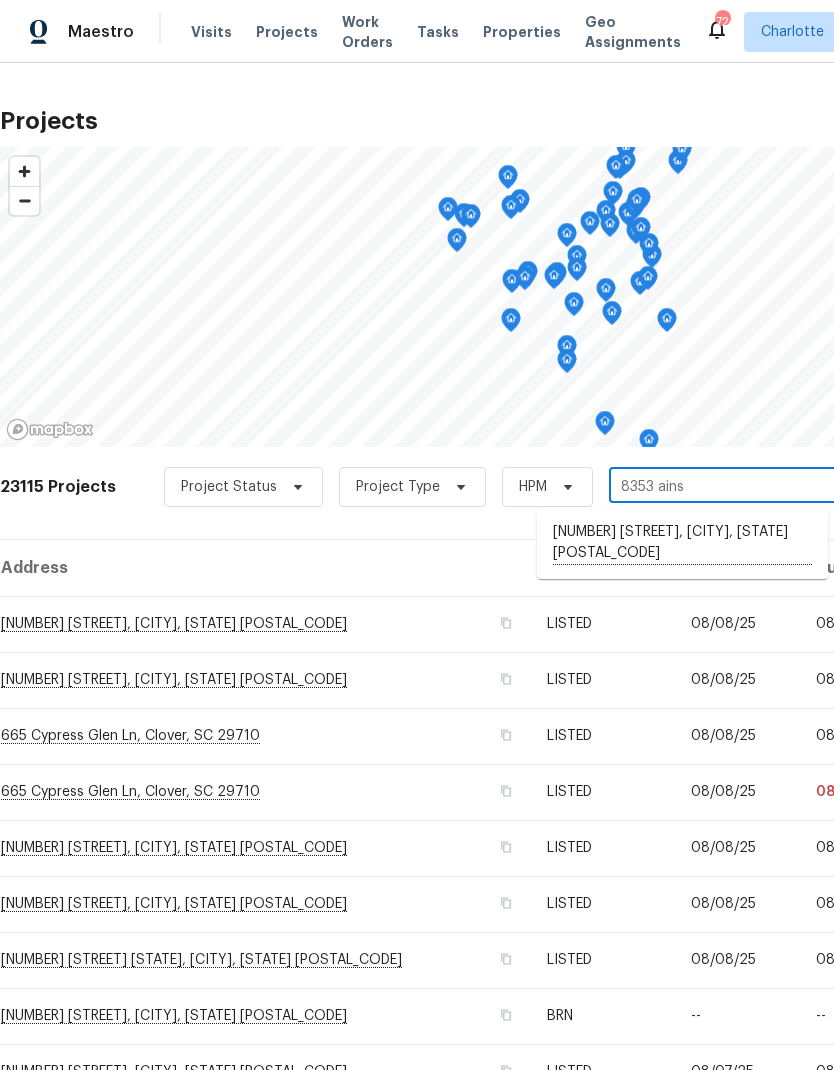 click on "8353 Ainsworth St, Charlotte, NC 28216" at bounding box center (682, 543) 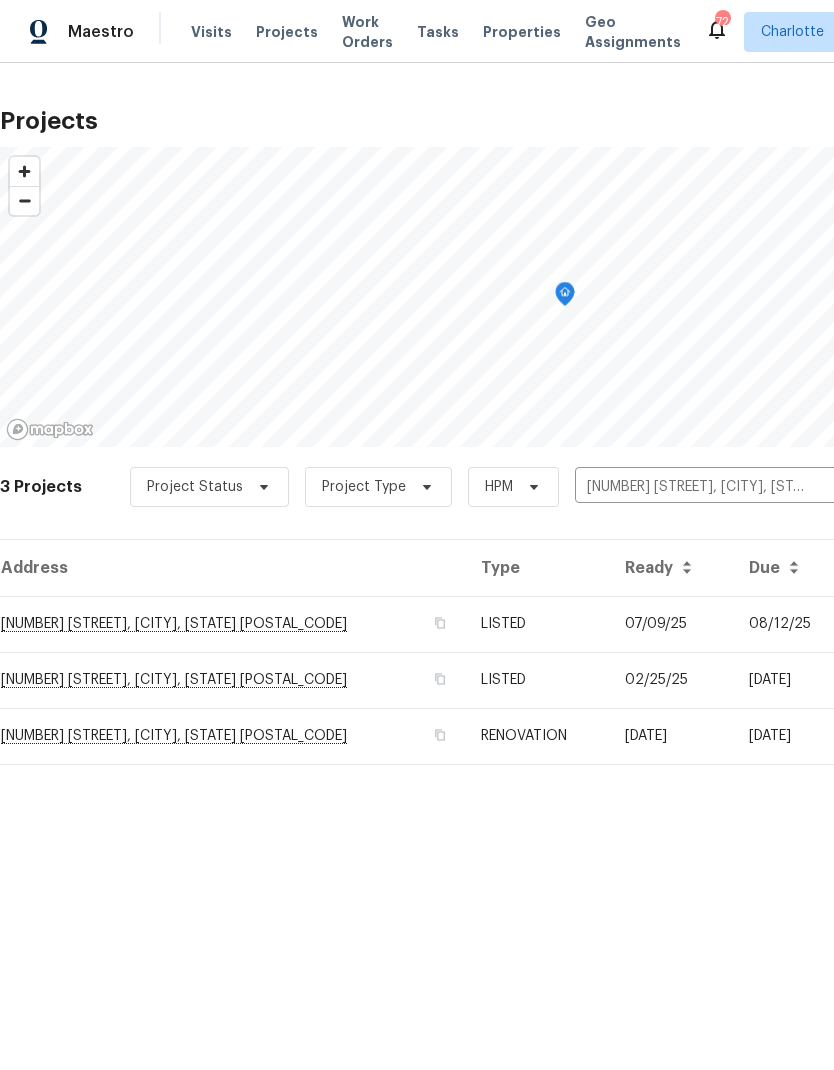 click on "08/12/25" at bounding box center [790, 624] 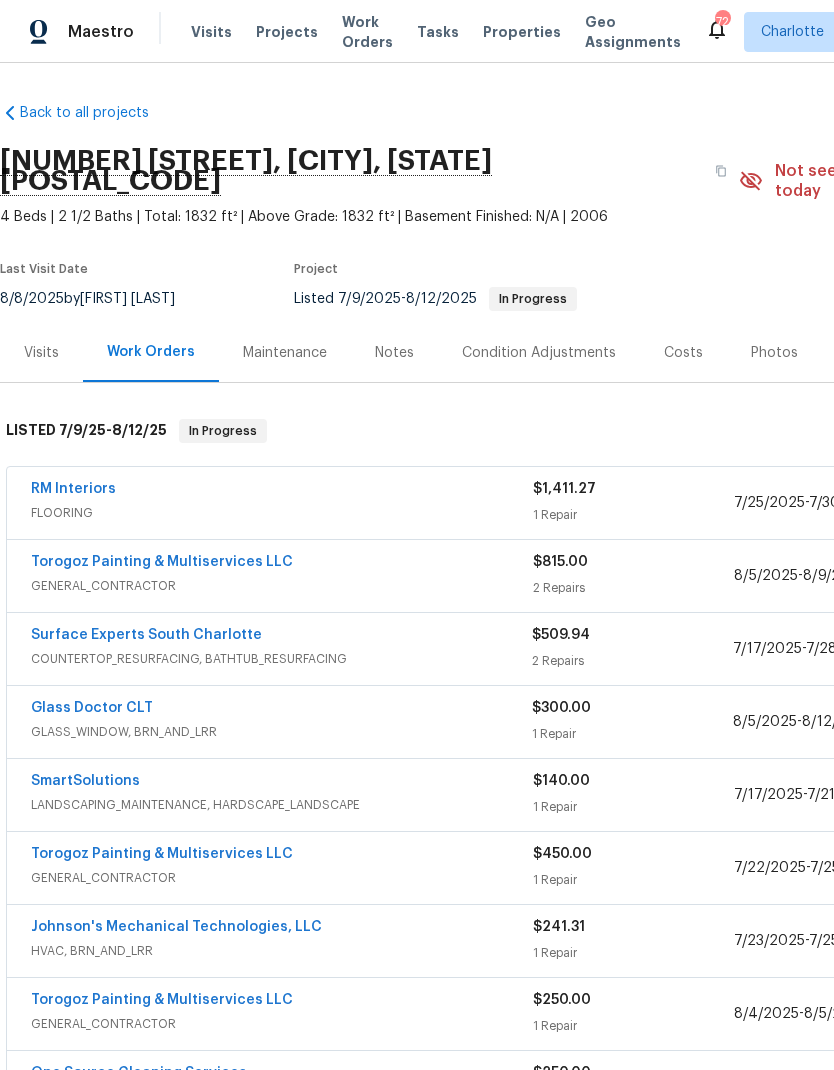 scroll, scrollTop: 0, scrollLeft: 0, axis: both 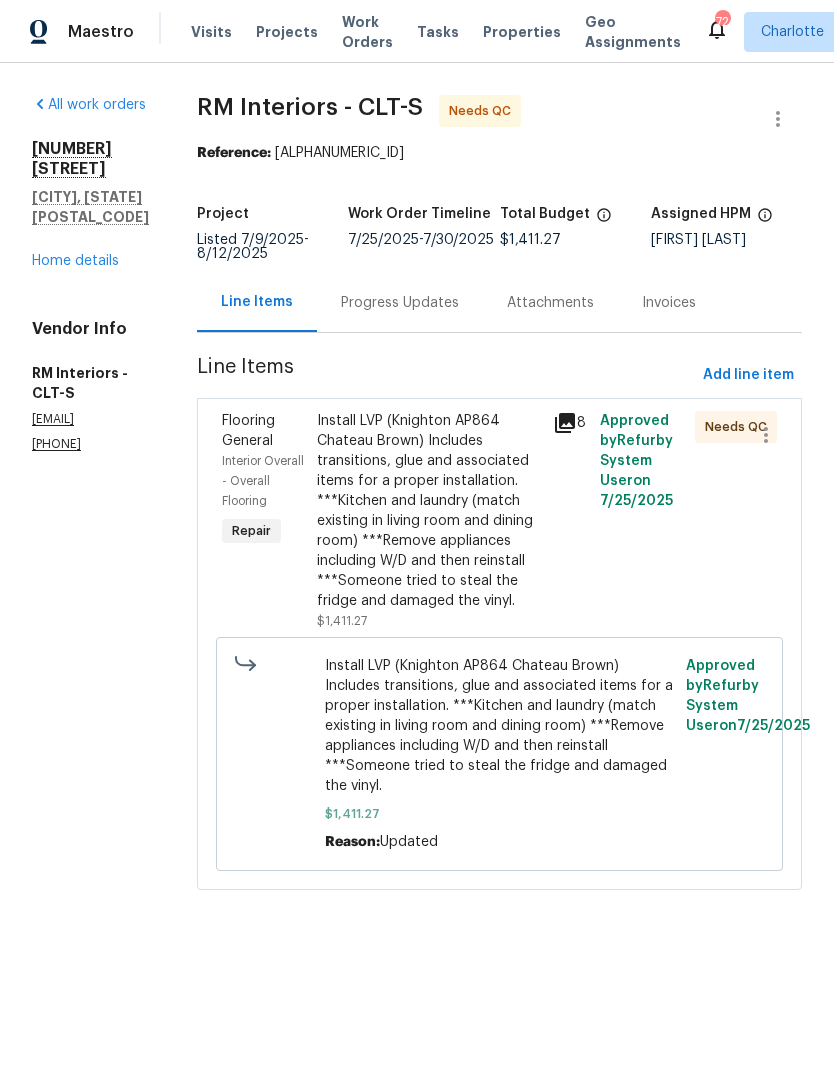 click on "Install LVP (Knighton AP864 Chateau Brown) Includes transitions, glue and associated items for a proper installation.
***Kitchen and laundry (match existing in living room and dining room)
***Remove appliances including W/D and then reinstall
***Someone tried to steal the fridge and damaged the vinyl." at bounding box center (429, 511) 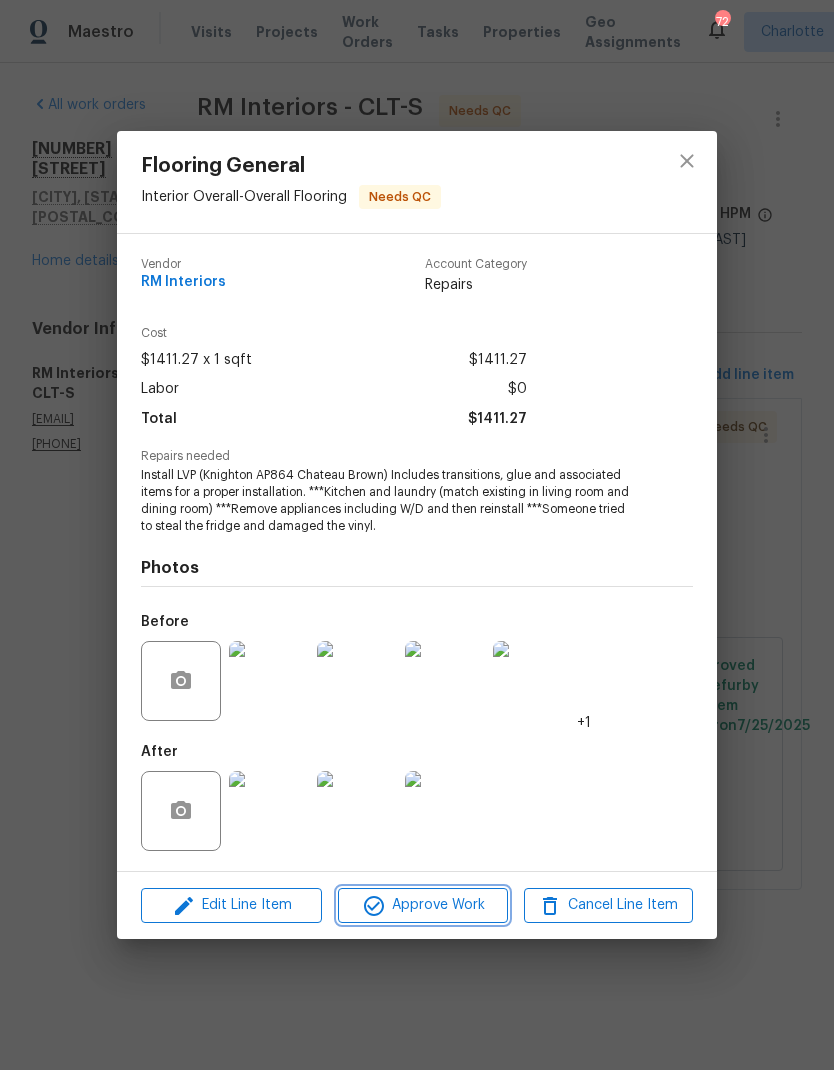 click on "Approve Work" at bounding box center (422, 905) 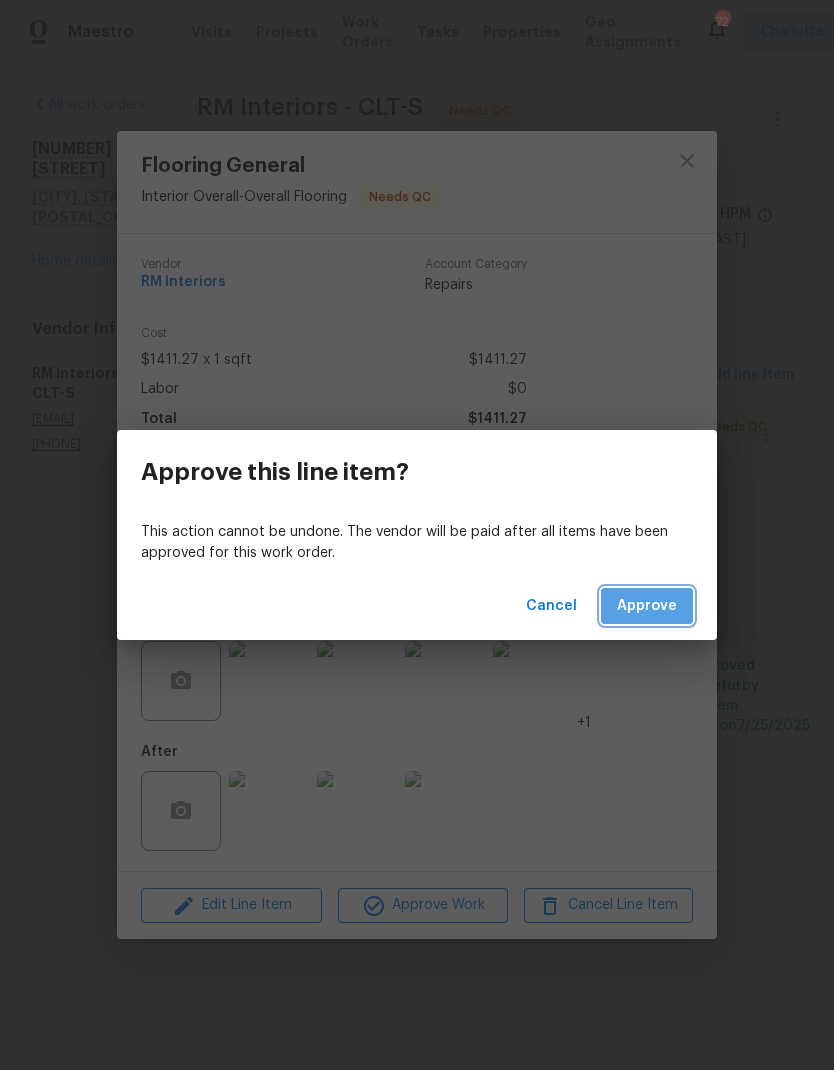 click on "Approve" at bounding box center [647, 606] 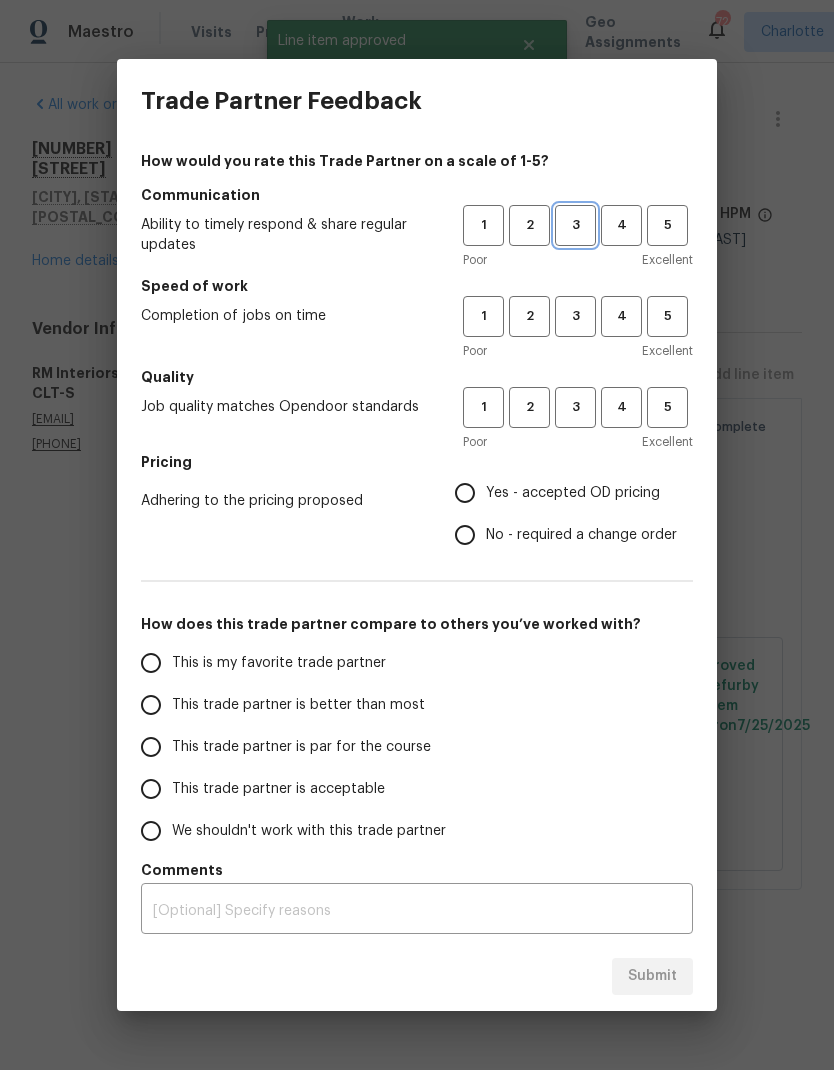 click on "3" at bounding box center [575, 225] 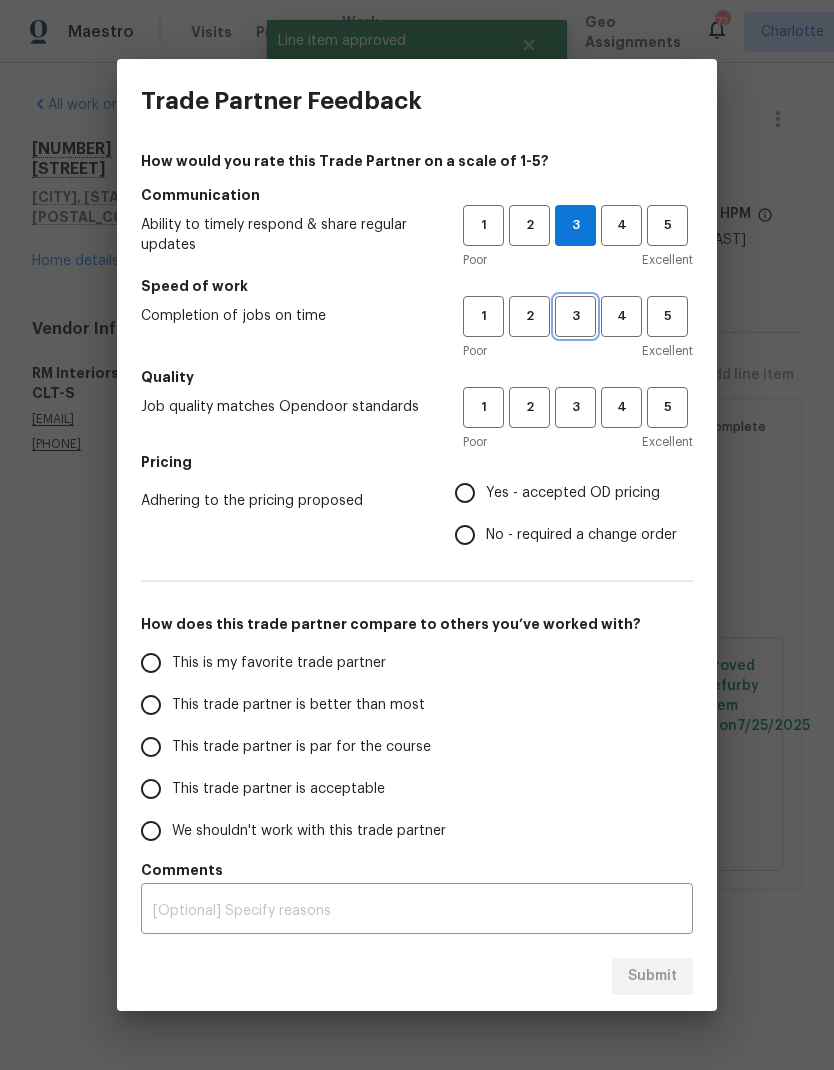 click on "3" at bounding box center (575, 316) 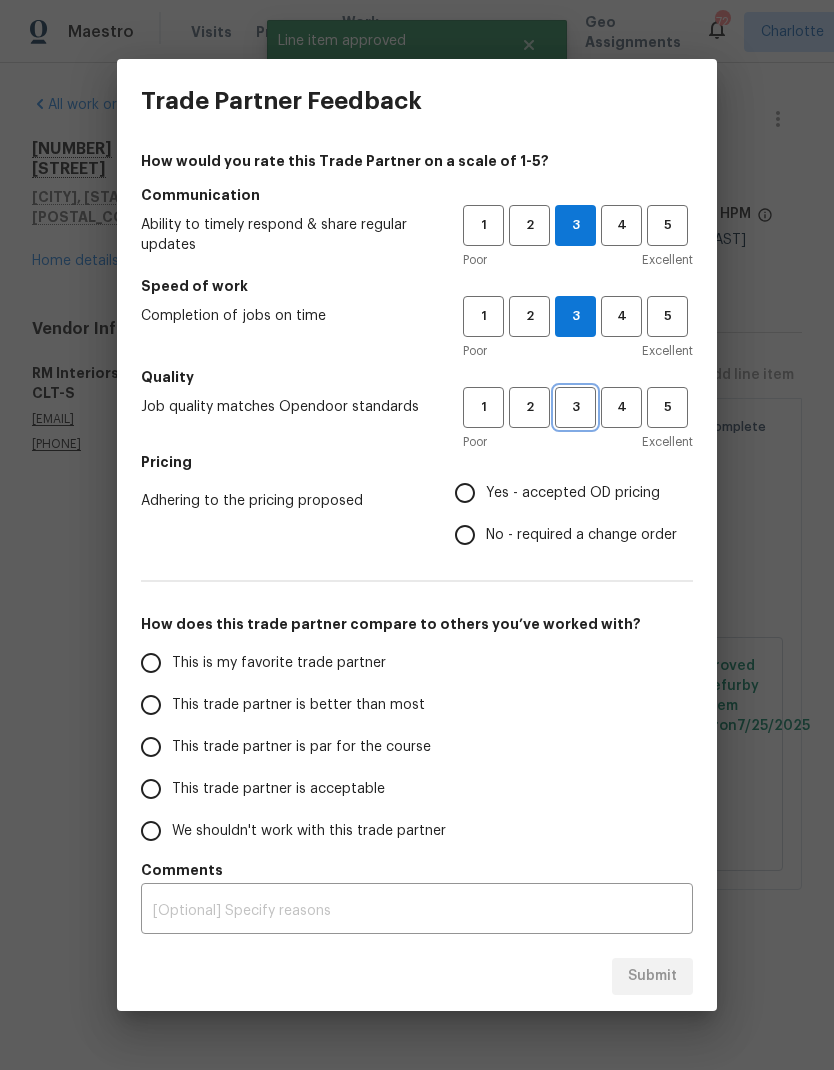 click on "3" at bounding box center (575, 407) 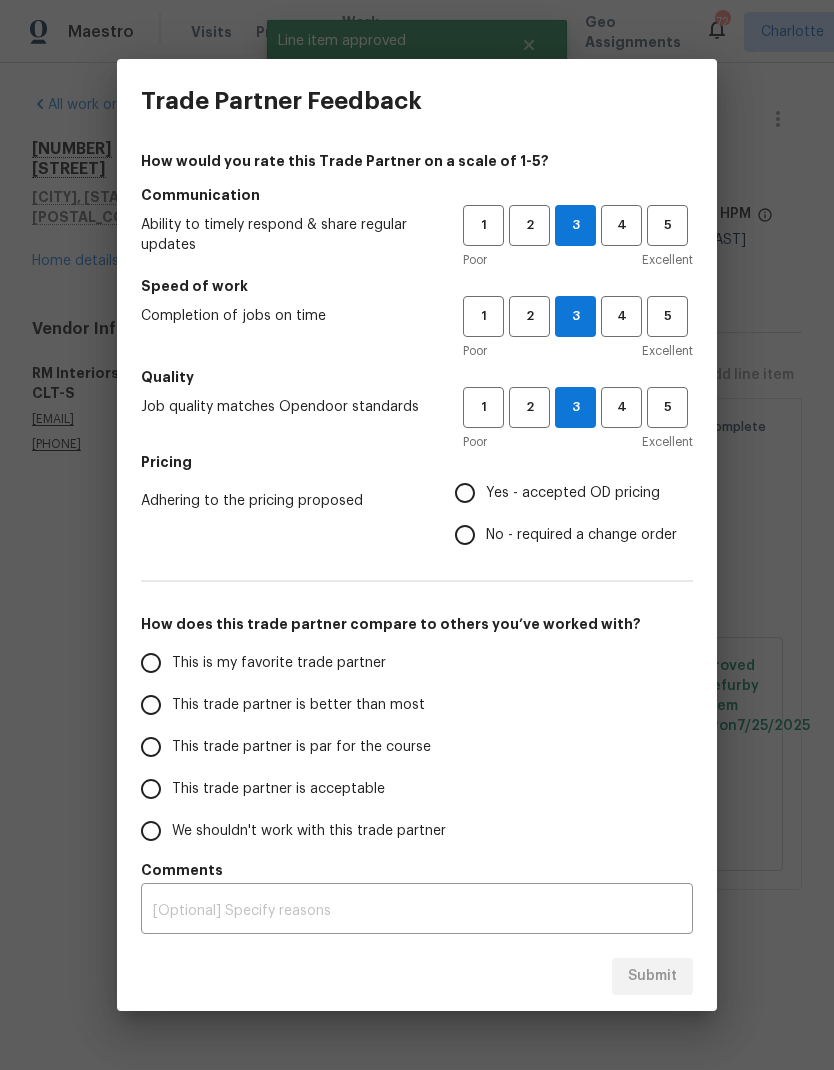 click on "Yes - accepted OD pricing" at bounding box center [465, 493] 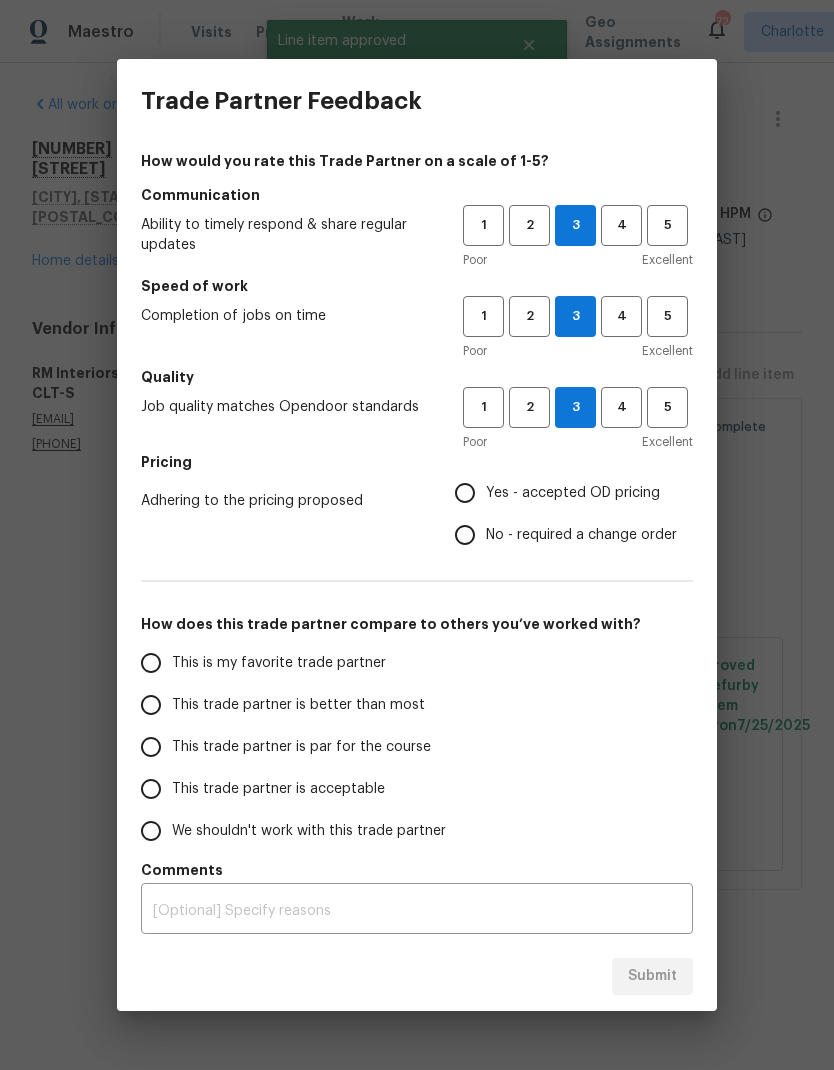 radio on "true" 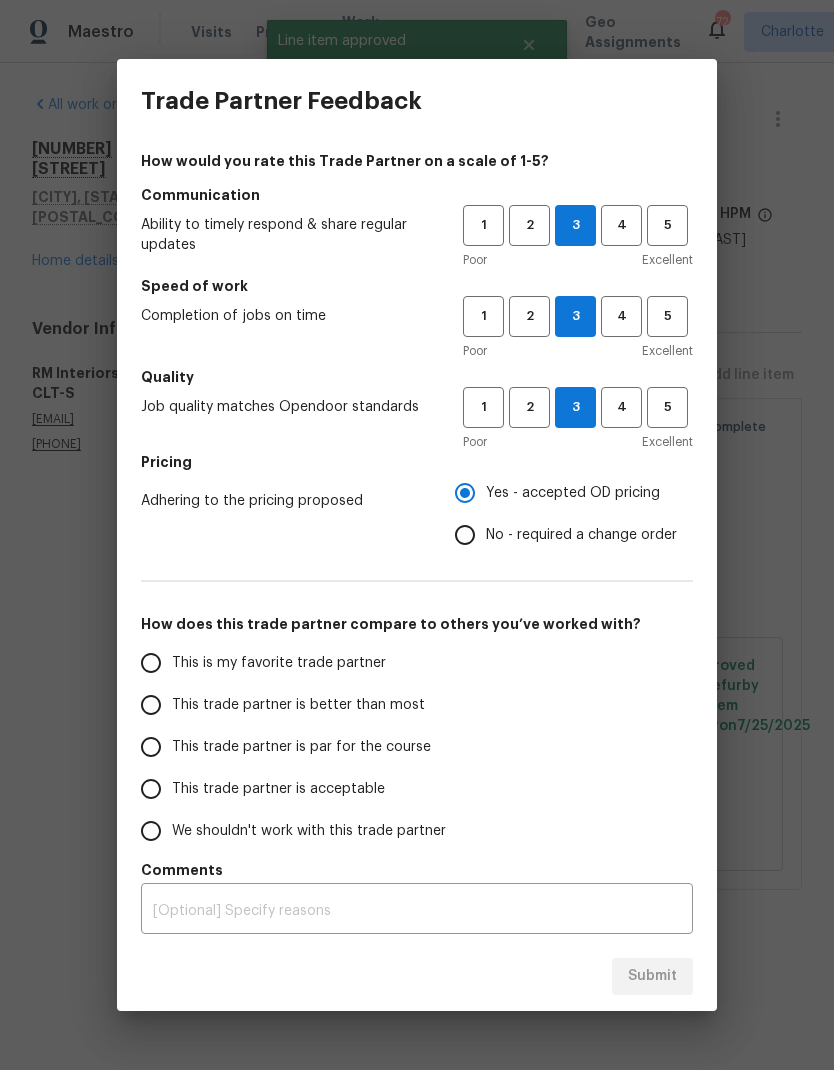 click on "This trade partner is better than most" at bounding box center [298, 705] 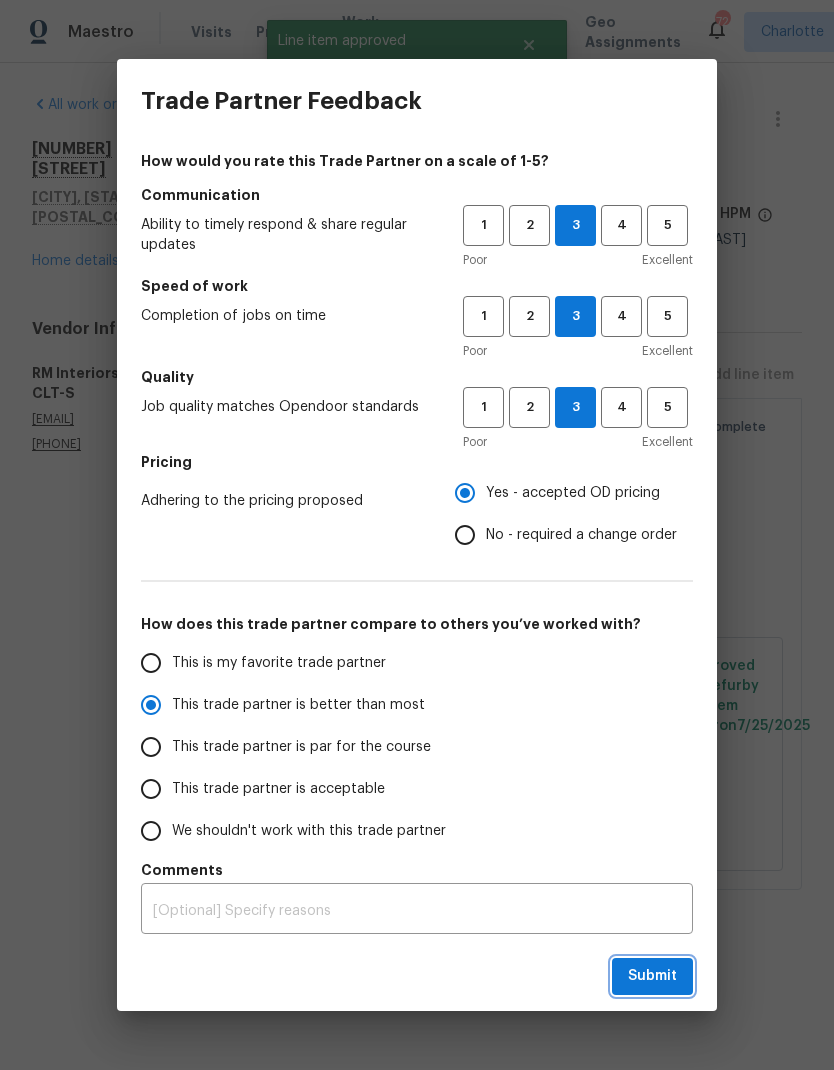 click on "Submit" at bounding box center [652, 976] 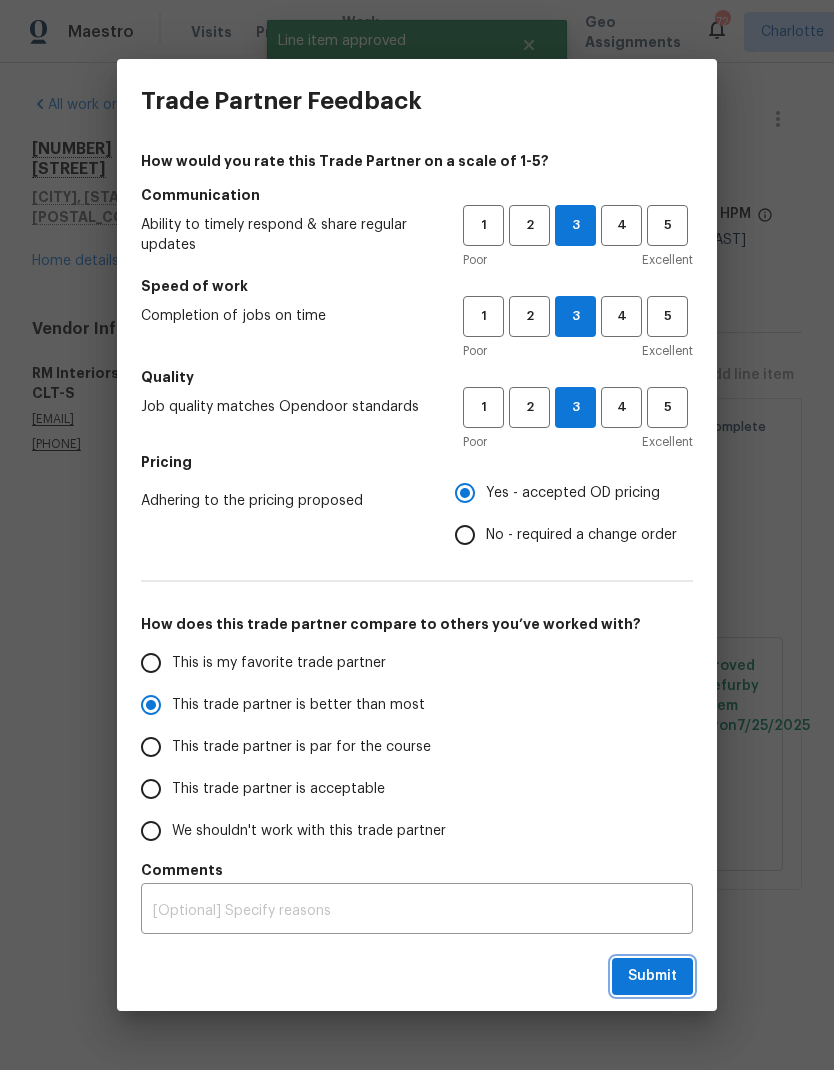 radio on "true" 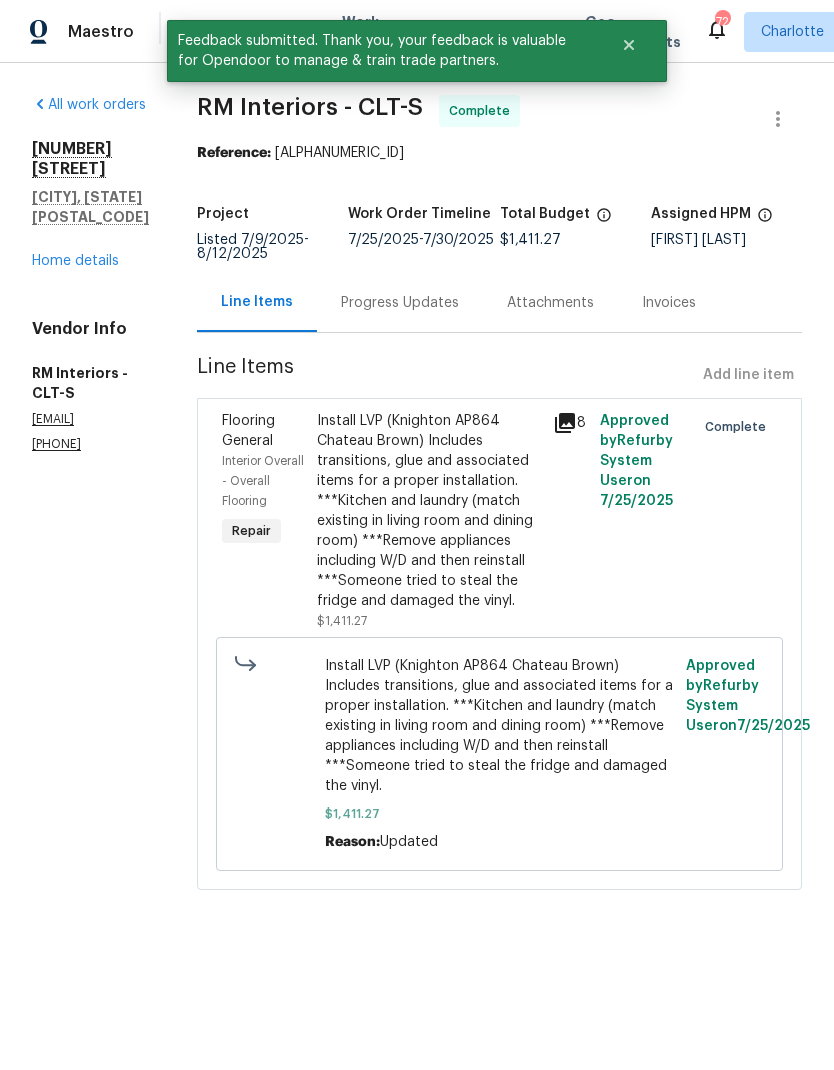 click on "Home details" at bounding box center [75, 261] 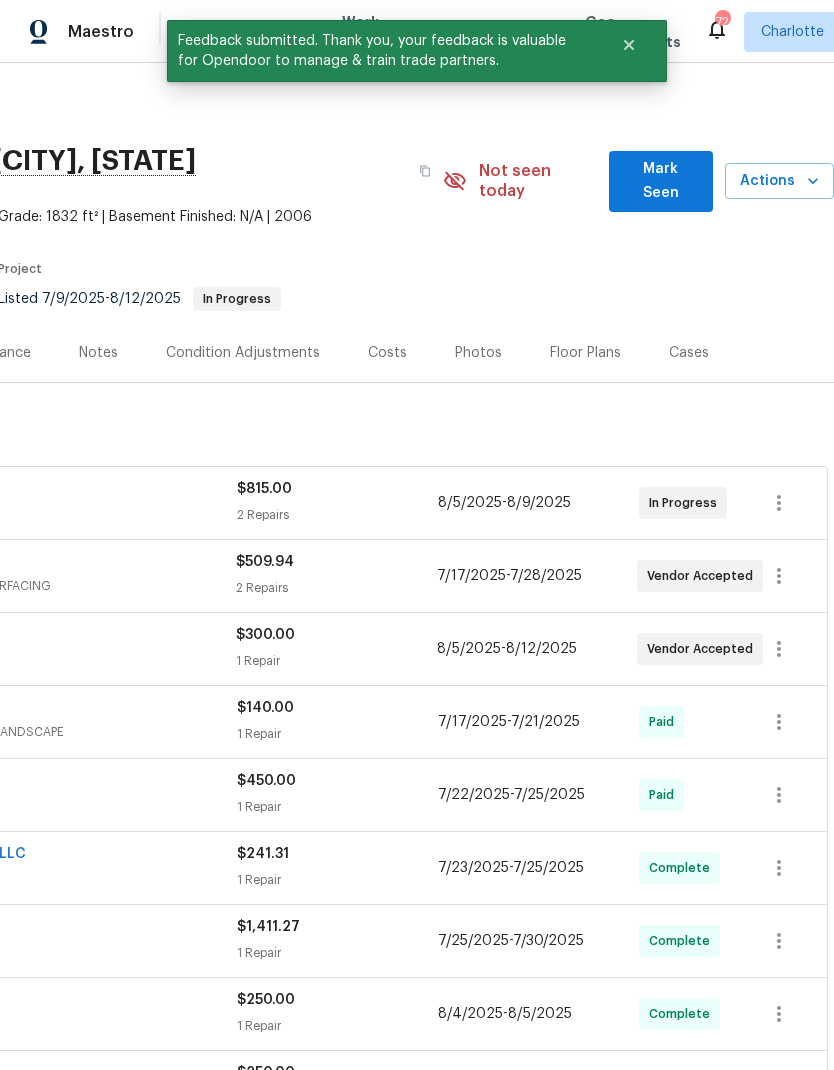 scroll, scrollTop: 0, scrollLeft: 296, axis: horizontal 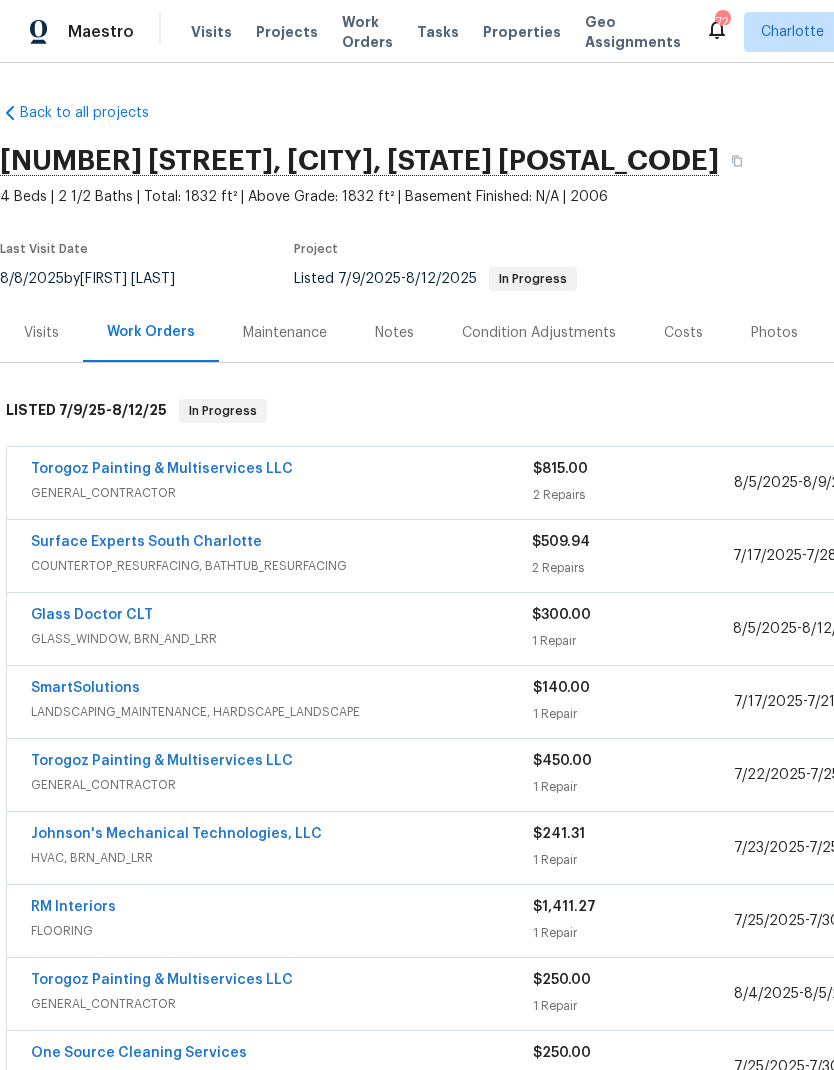 click on "Surface Experts South Charlotte" at bounding box center (146, 542) 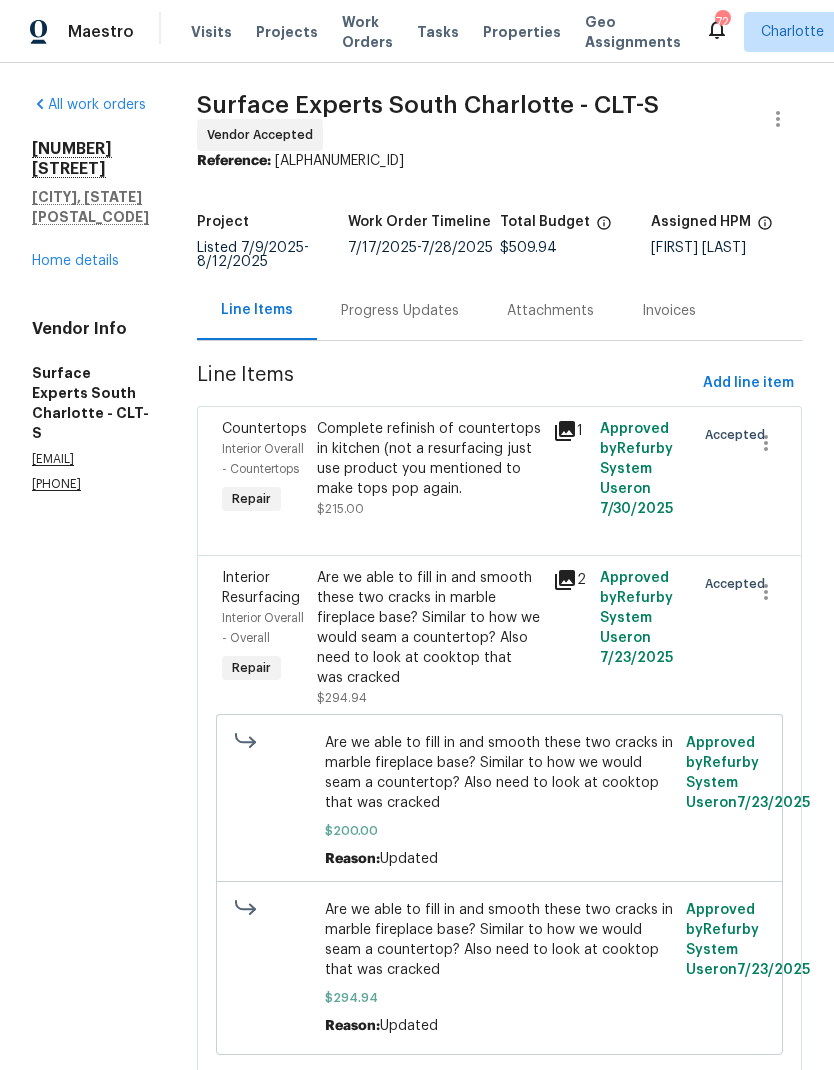 click on "Progress Updates" at bounding box center (400, 310) 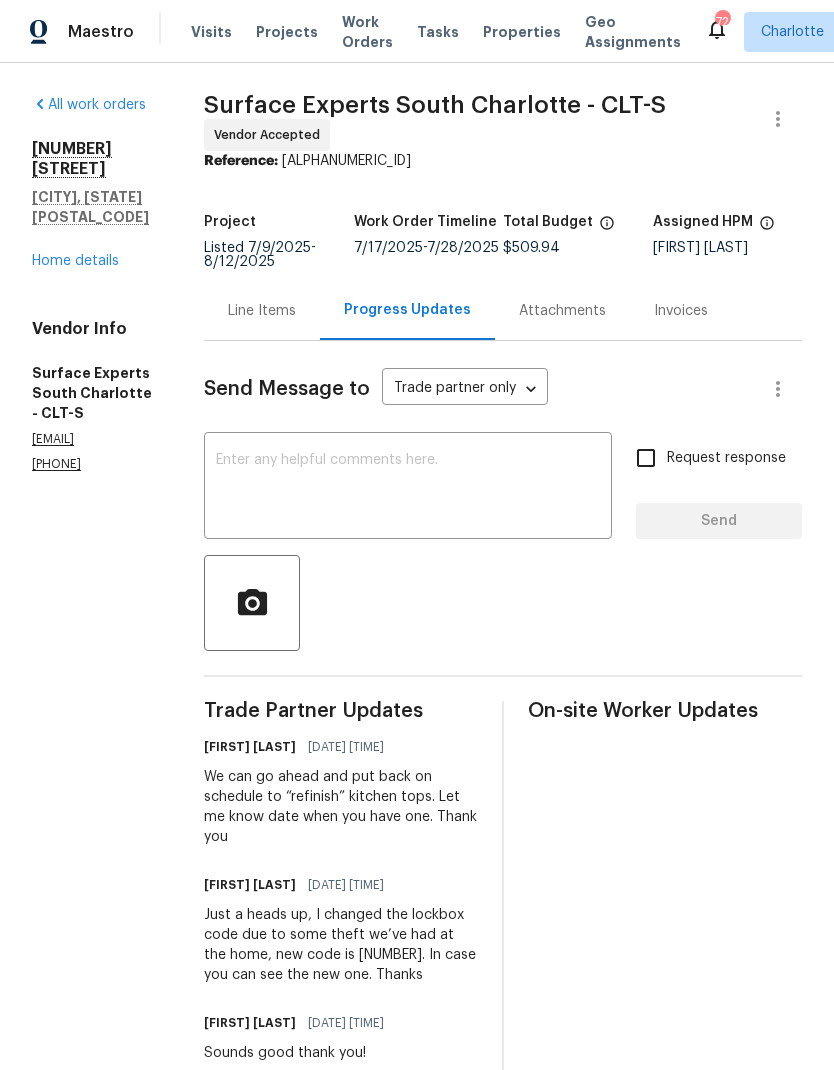 click at bounding box center [408, 488] 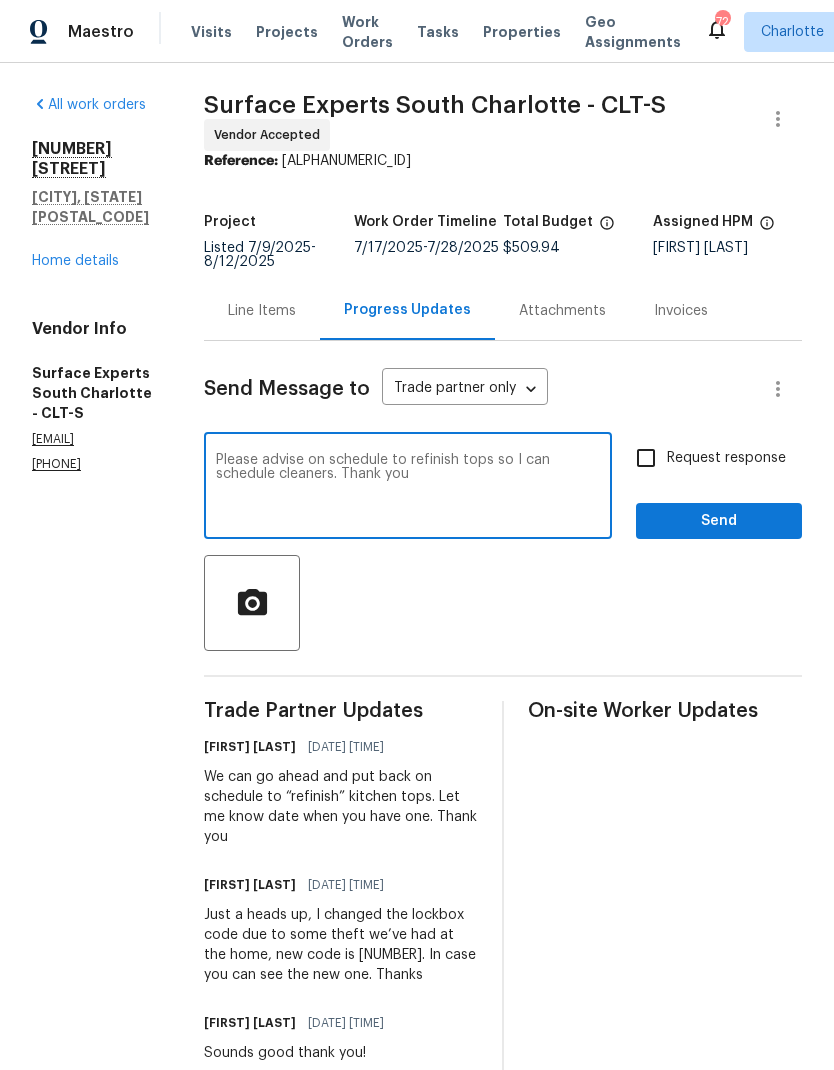 type on "Please advise on schedule to refinish tops so I can schedule cleaners. Thank you" 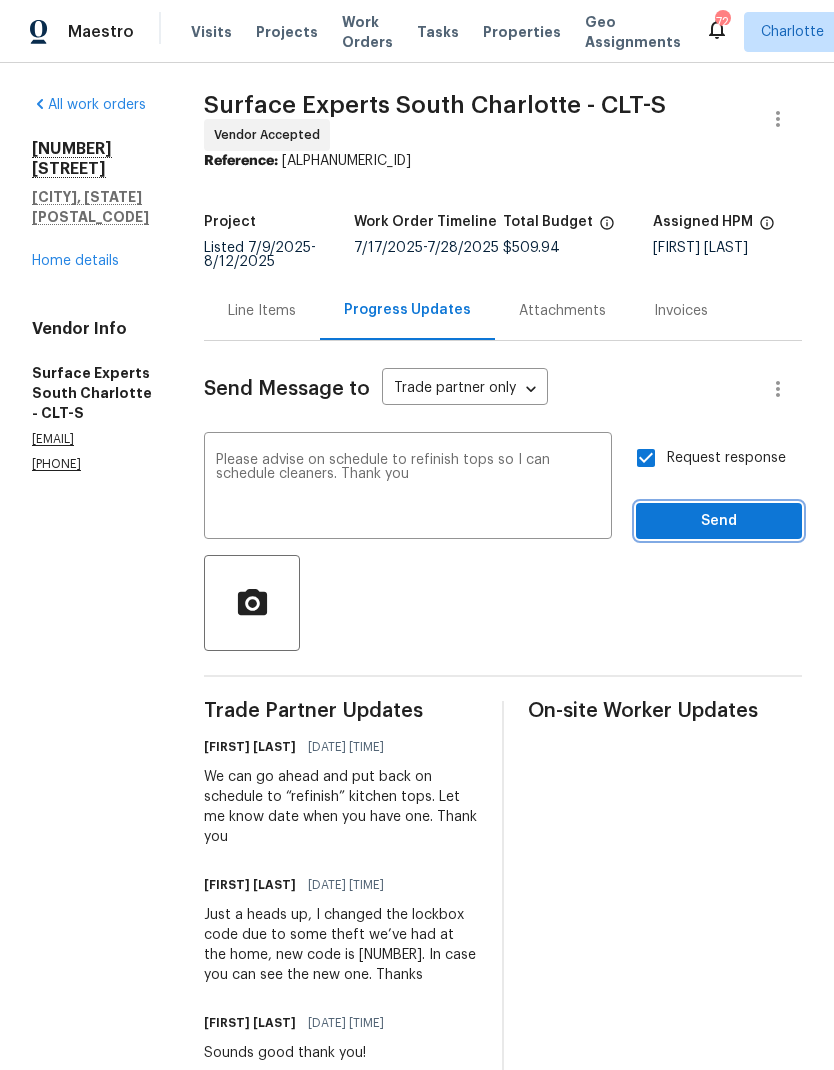 click on "Send" at bounding box center [719, 521] 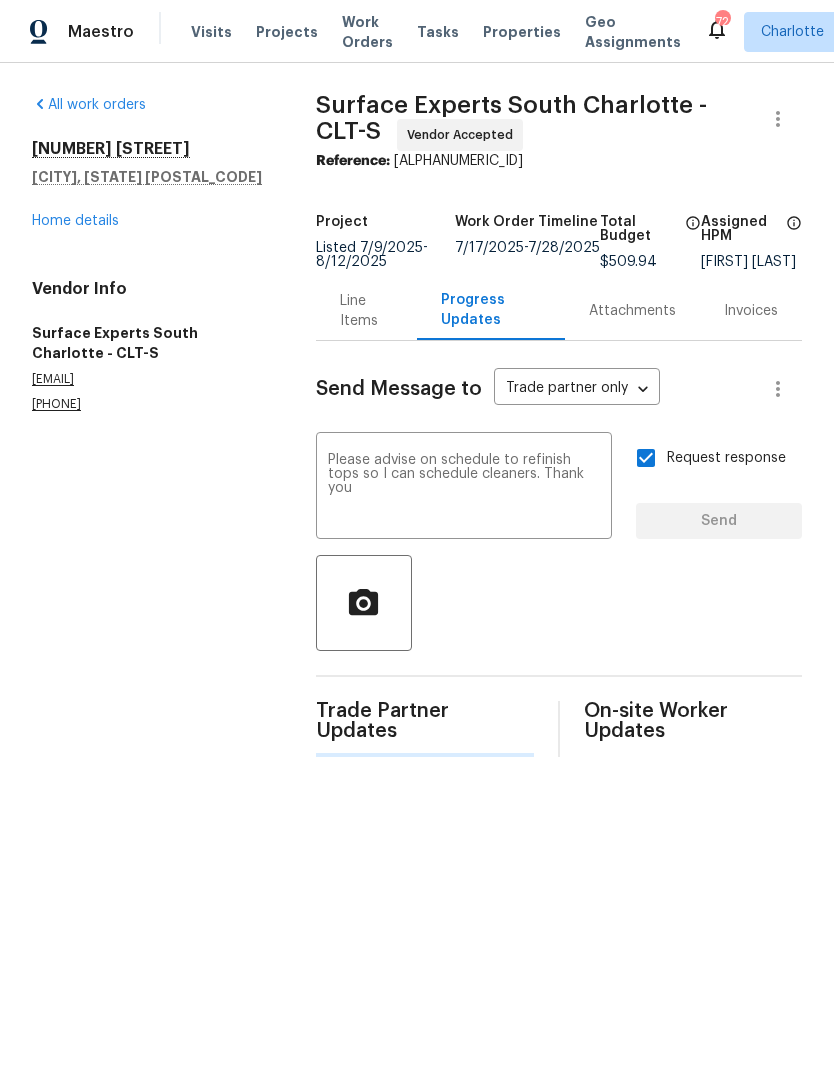 type 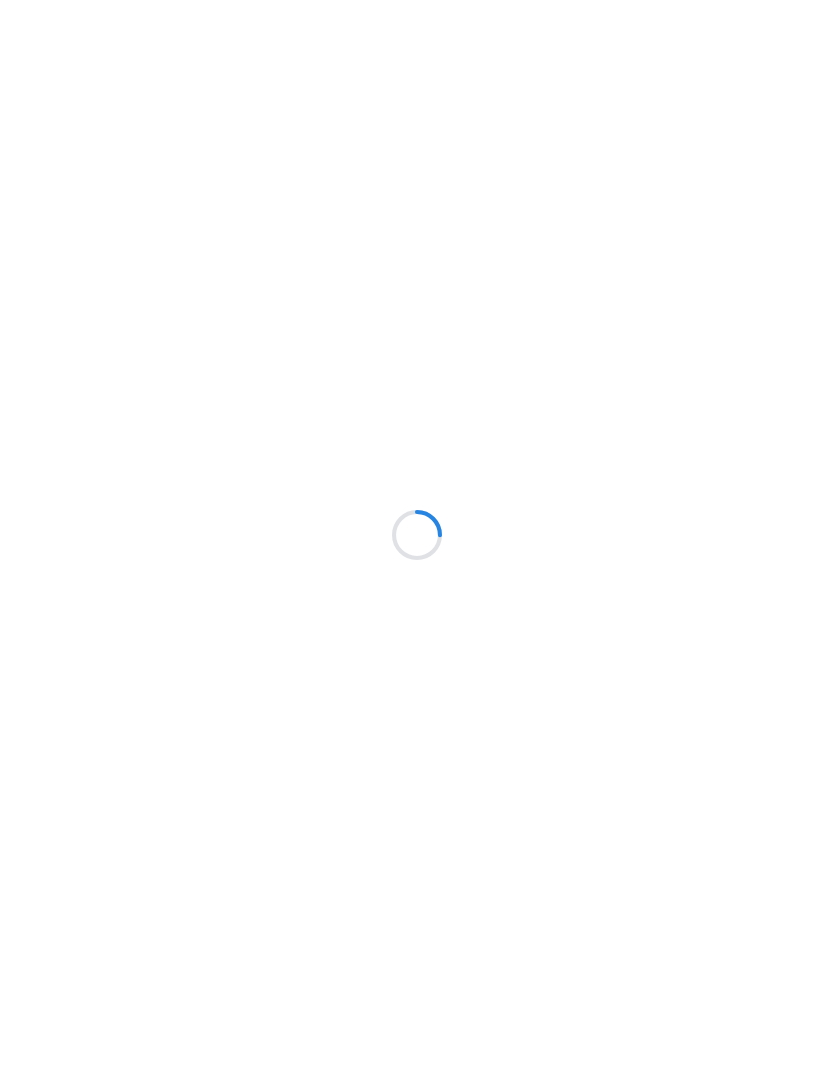scroll, scrollTop: 0, scrollLeft: 0, axis: both 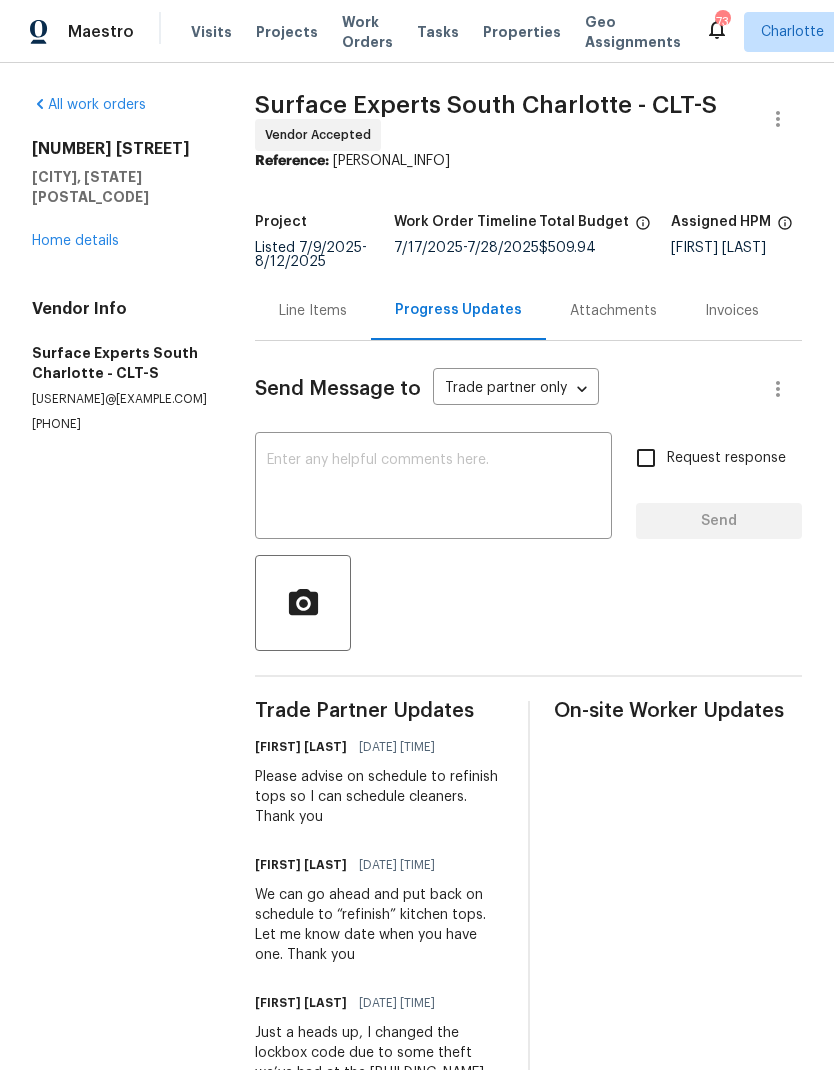 click on "8353 Ainsworth St Charlotte, NC 28216 Home details" at bounding box center [119, 195] 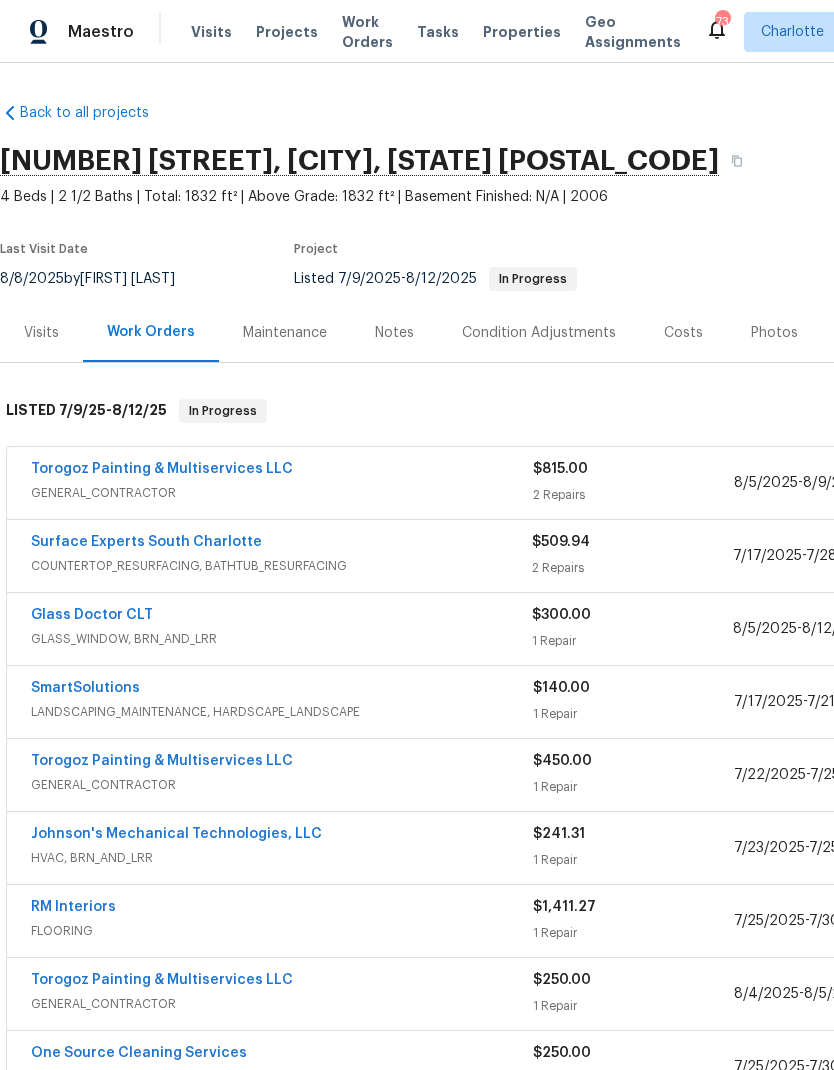 scroll, scrollTop: 0, scrollLeft: 0, axis: both 